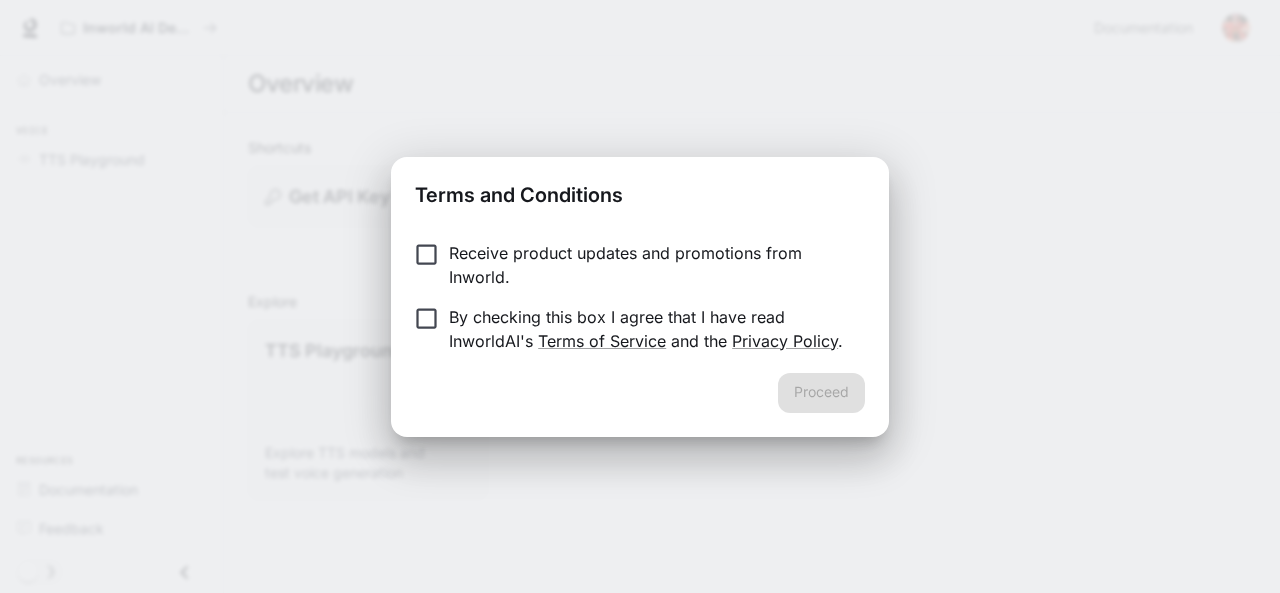 scroll, scrollTop: 0, scrollLeft: 0, axis: both 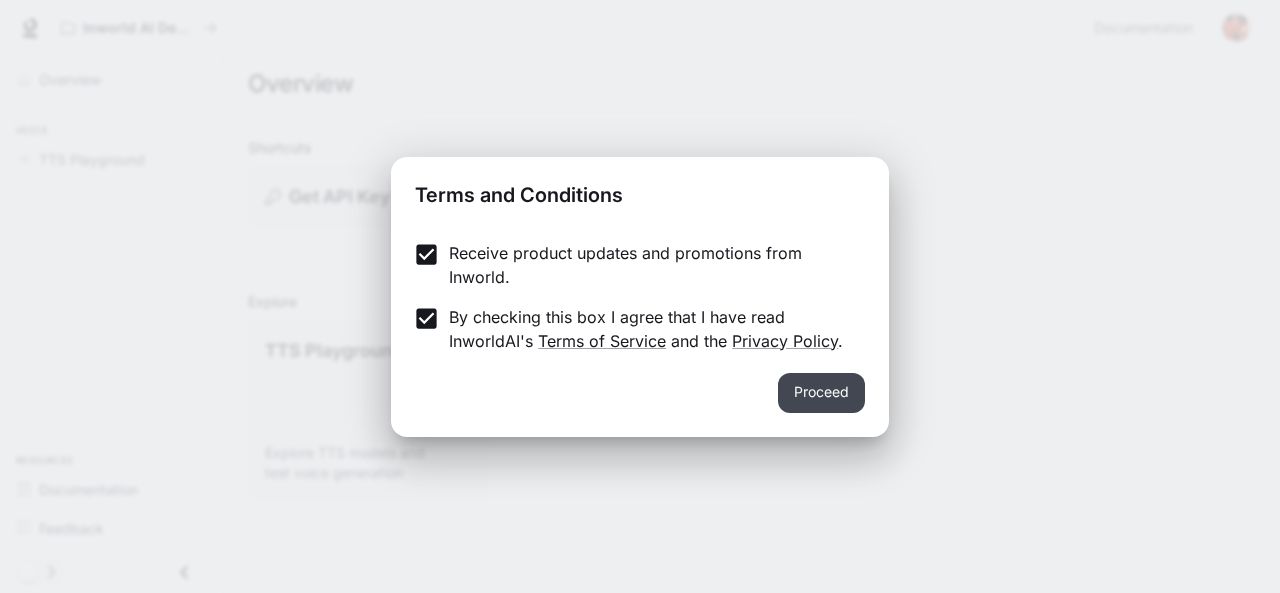 click on "Proceed" at bounding box center (821, 393) 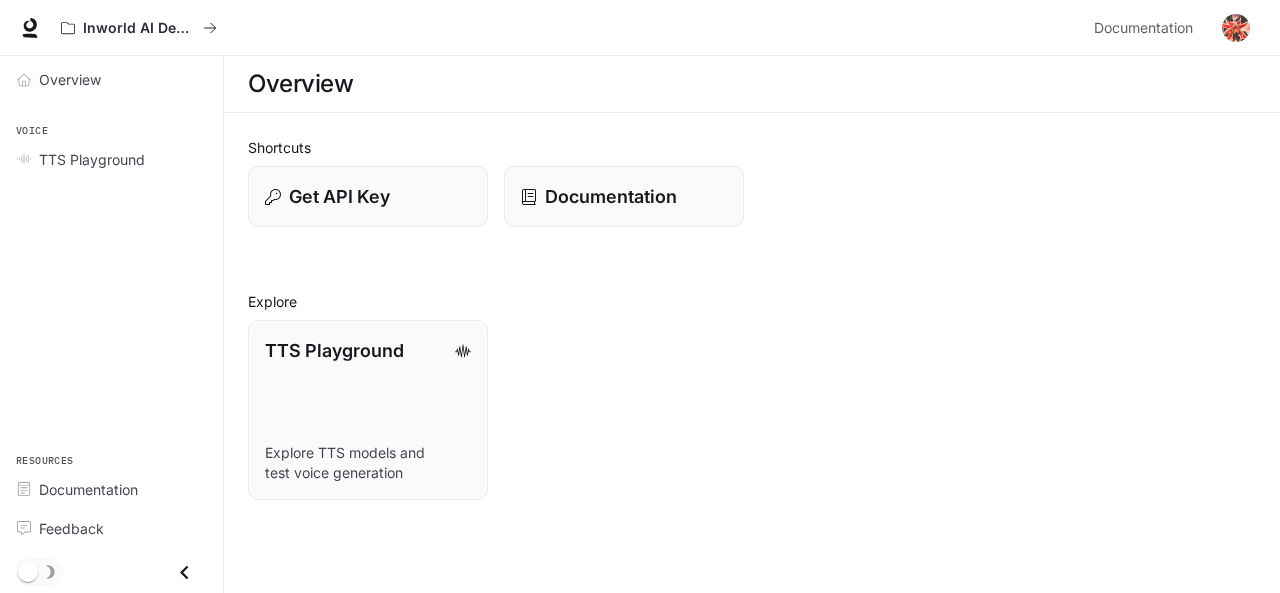 click at bounding box center (184, 572) 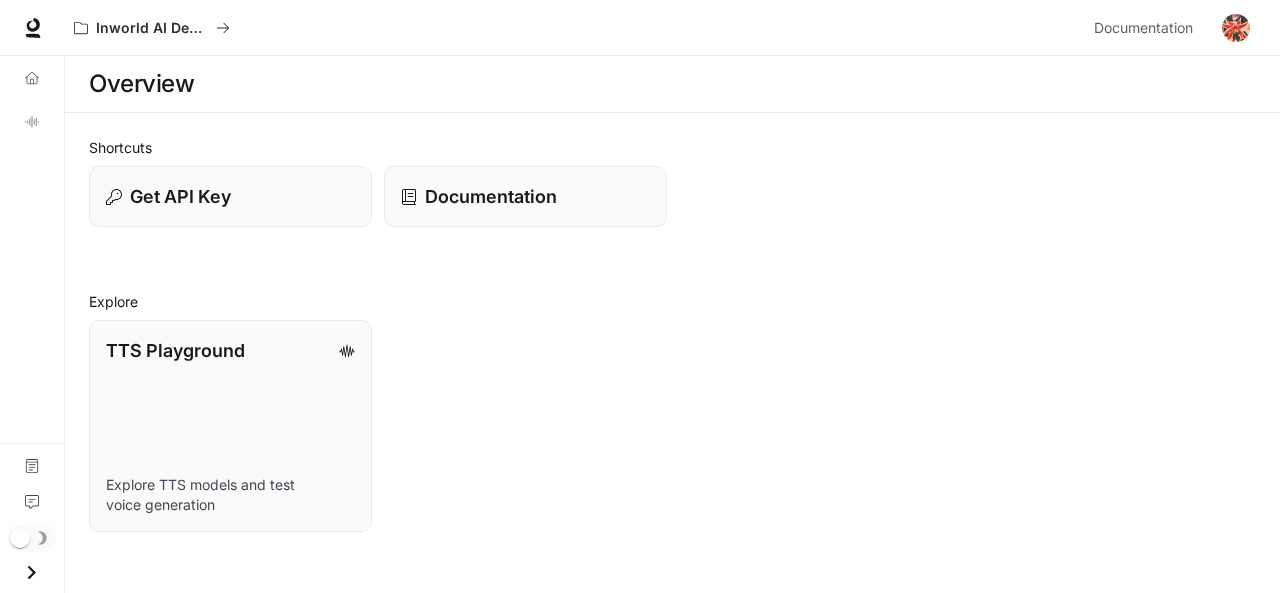 click 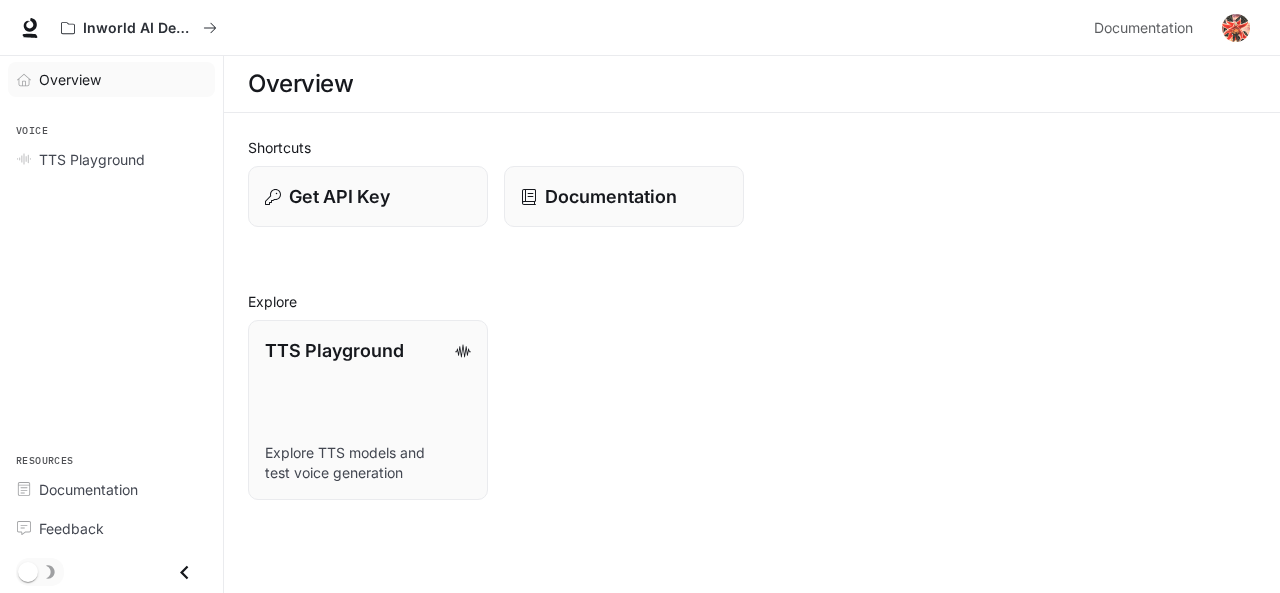 click on "Overview" at bounding box center [111, 79] 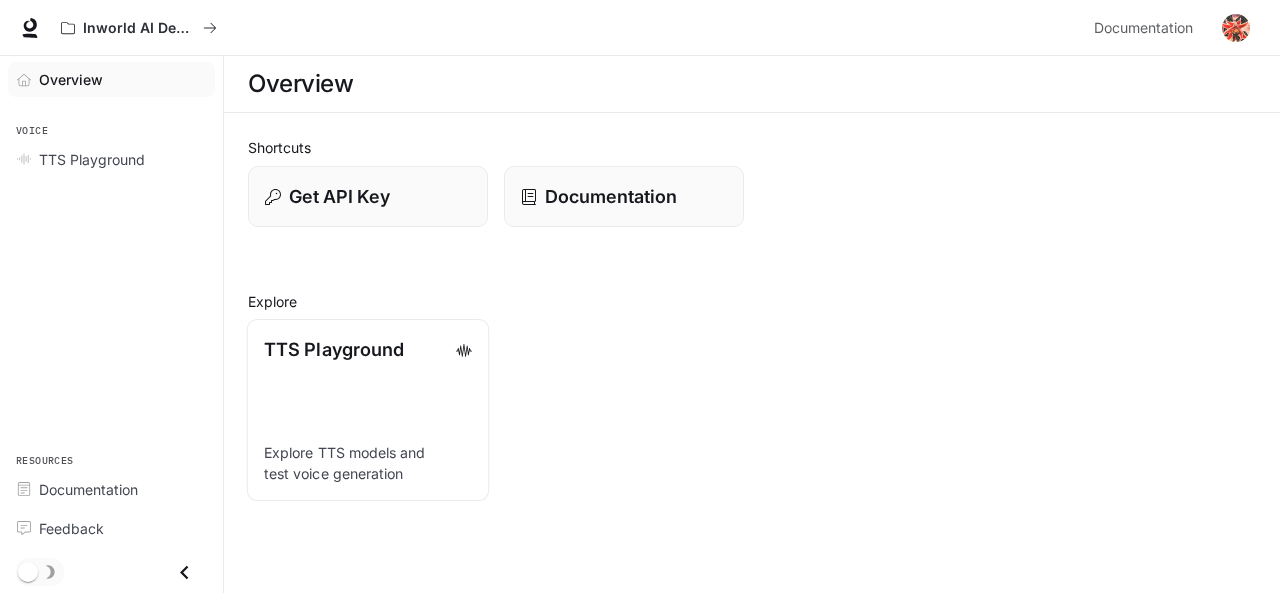 click on "TTS Playground Explore TTS models and test voice generation" at bounding box center (368, 410) 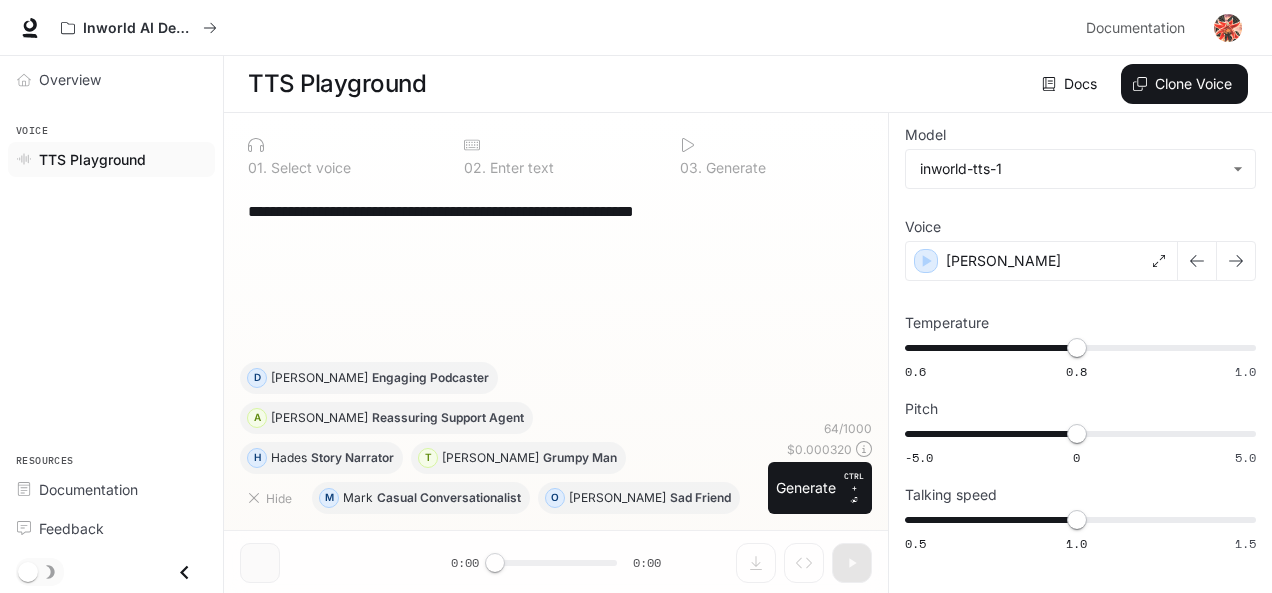 click on "TTS Playground" at bounding box center [92, 159] 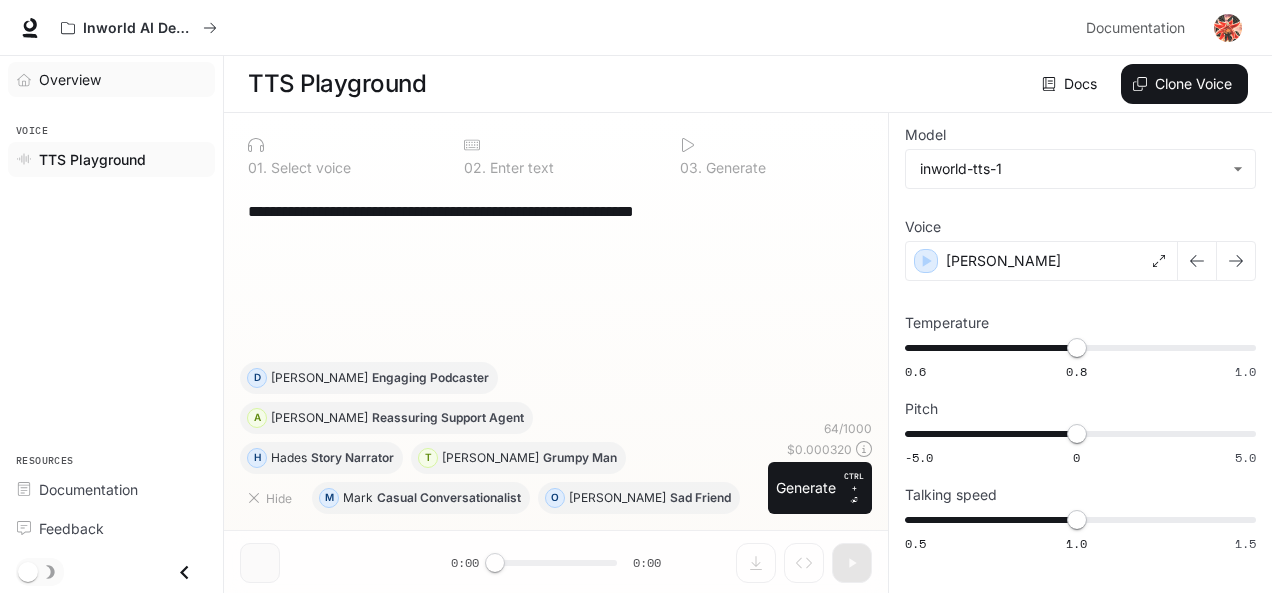 click on "Overview" at bounding box center [70, 79] 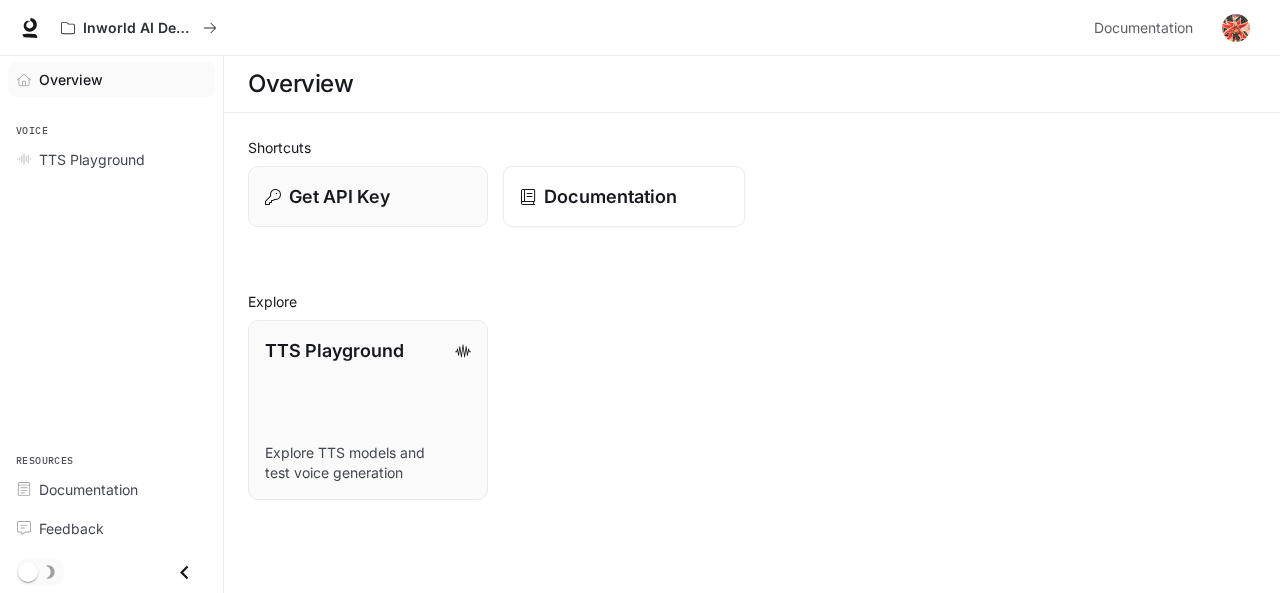 click on "Documentation" at bounding box center (624, 197) 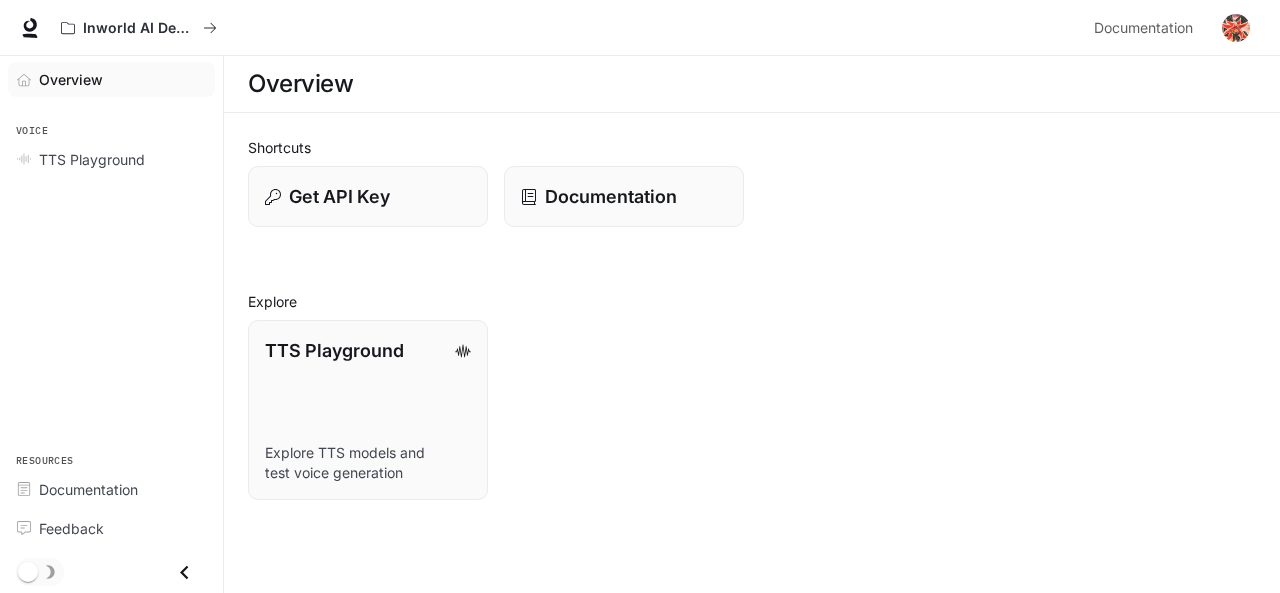 click on "Feedback" at bounding box center [111, 528] 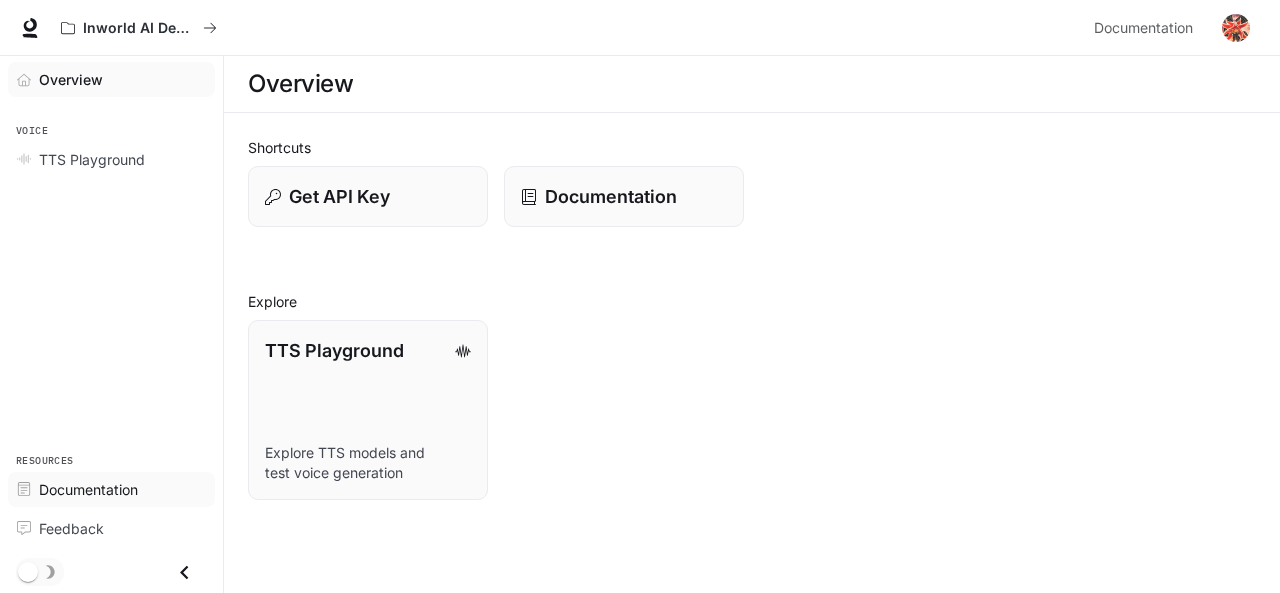 click on "Documentation" at bounding box center (122, 489) 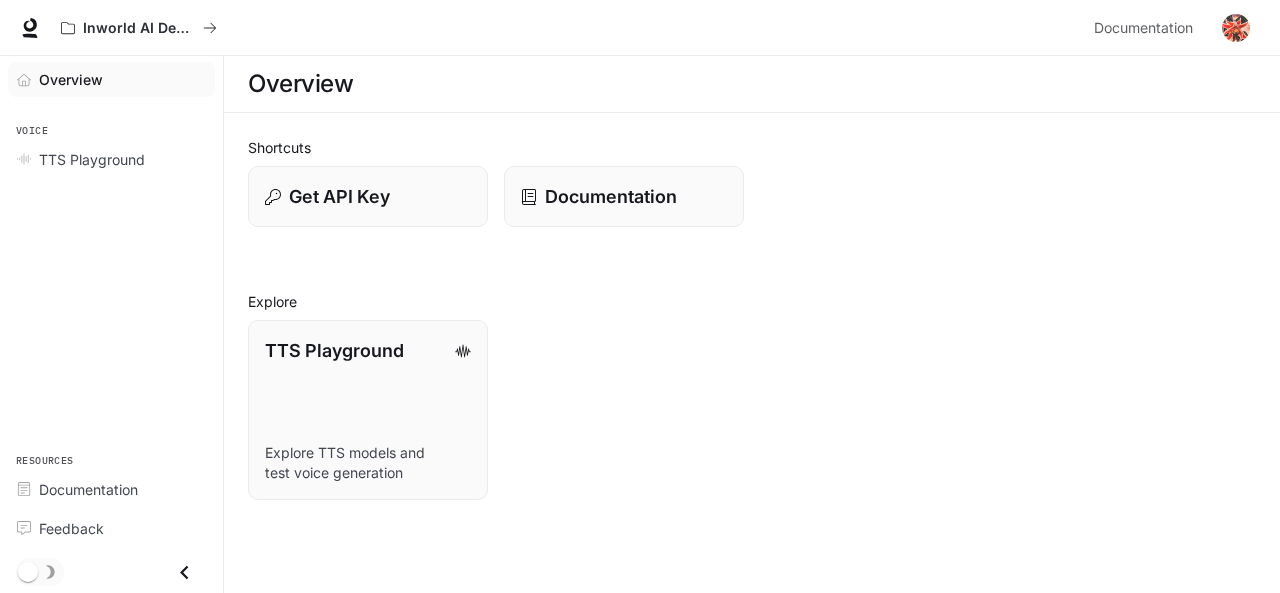 click on "Overview" at bounding box center (71, 79) 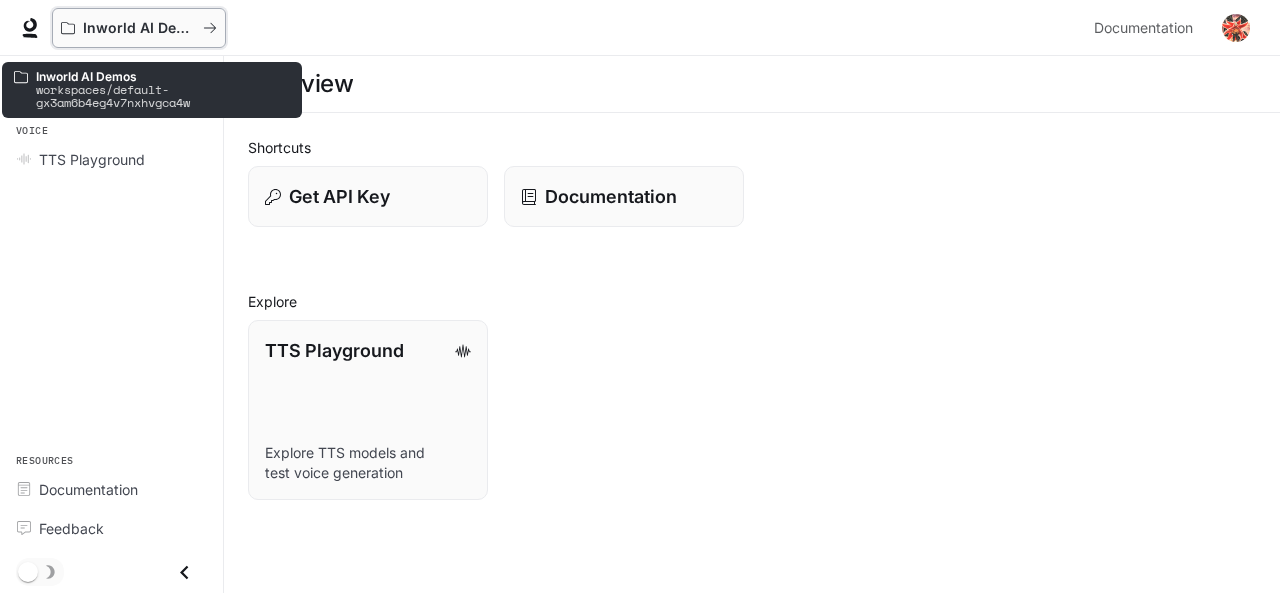 click on "Inworld AI Demos" at bounding box center [139, 28] 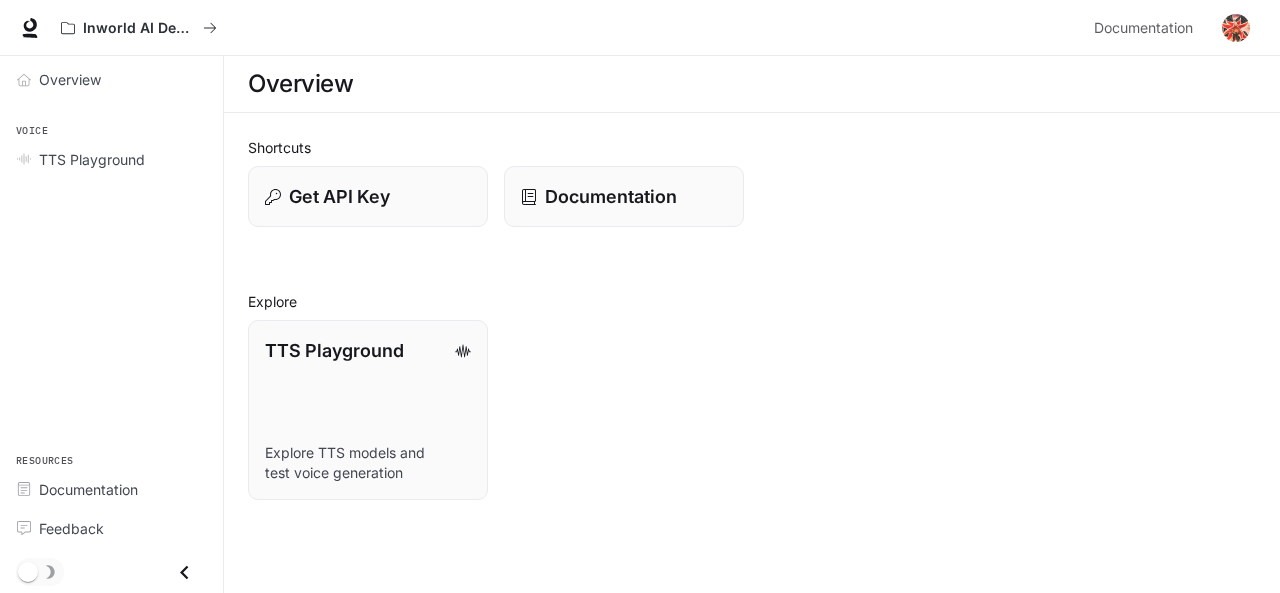 drag, startPoint x: 100, startPoint y: 81, endPoint x: 678, endPoint y: 114, distance: 578.9413 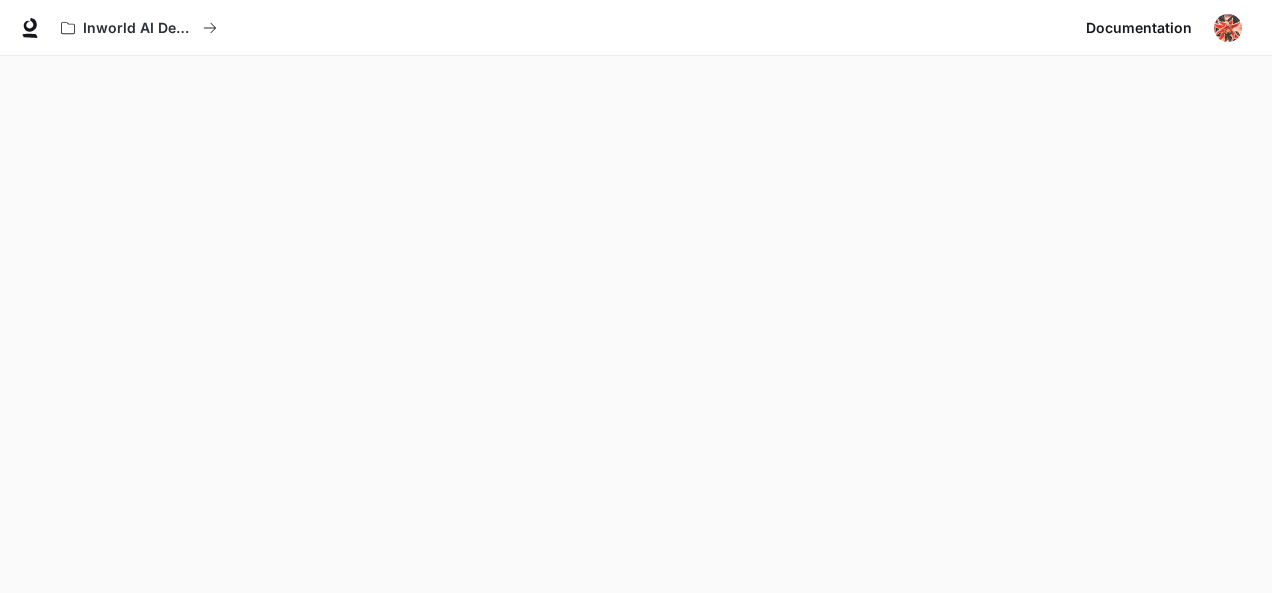 scroll, scrollTop: 0, scrollLeft: 0, axis: both 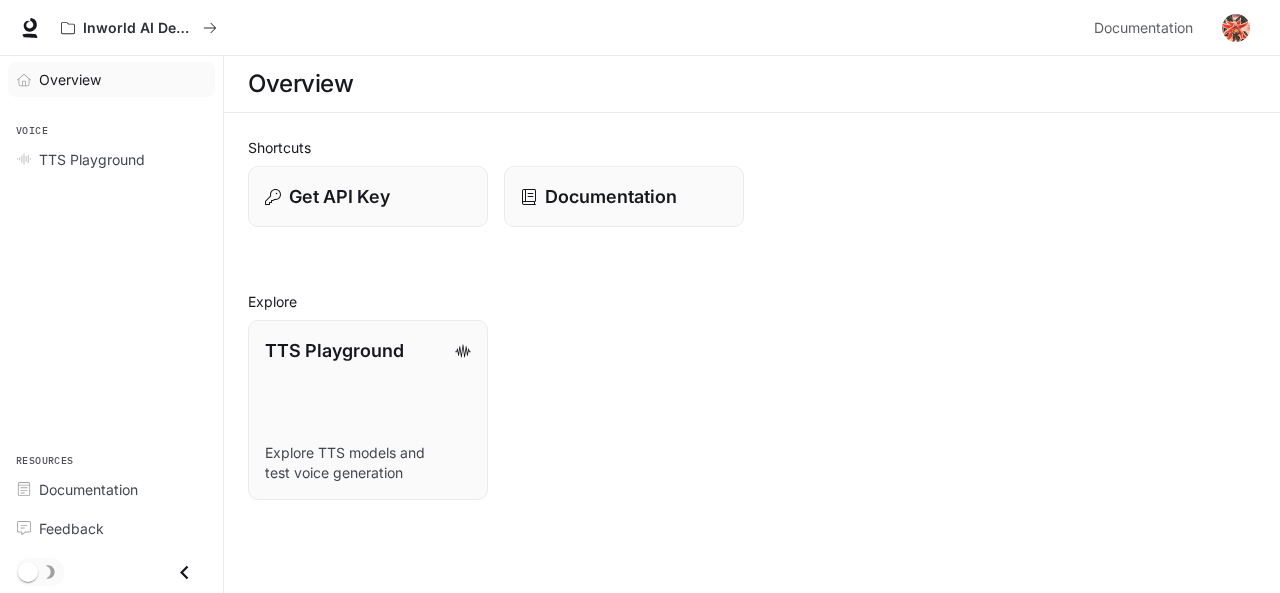 click on "Overview" at bounding box center [70, 79] 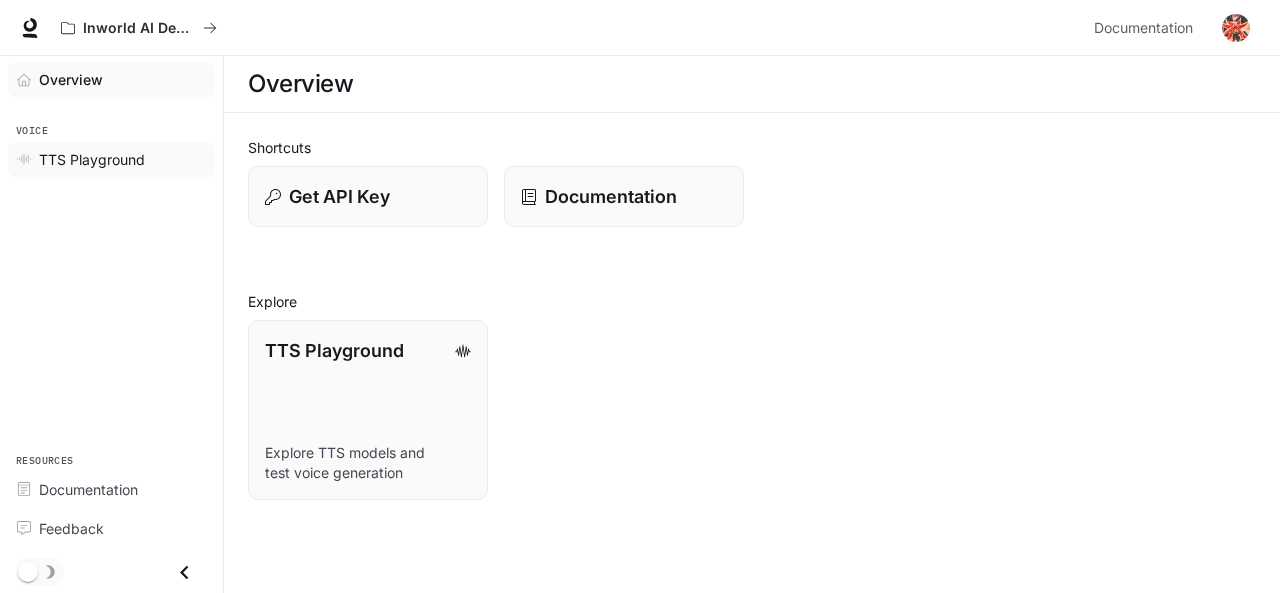 click on "TTS Playground" at bounding box center [92, 159] 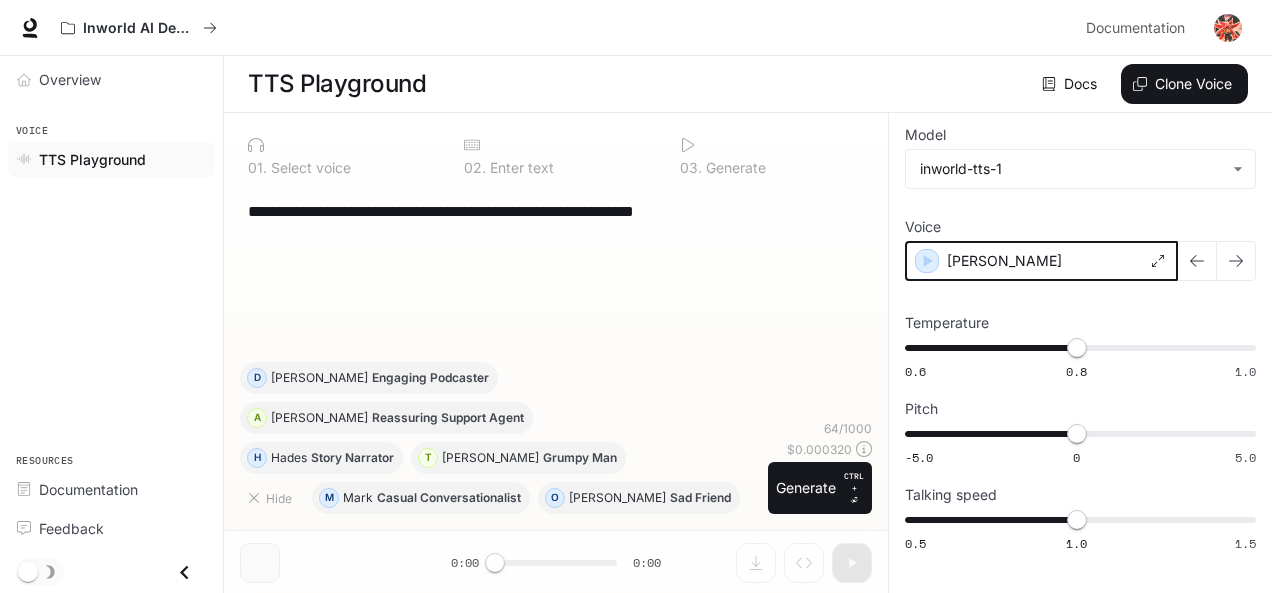 click 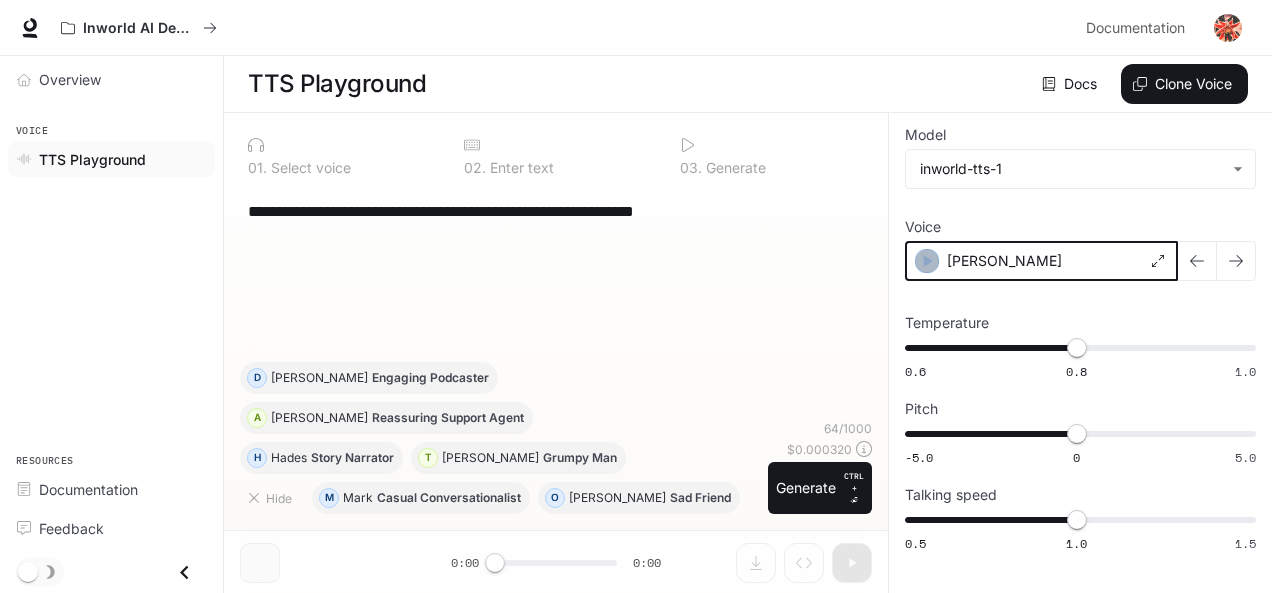 click 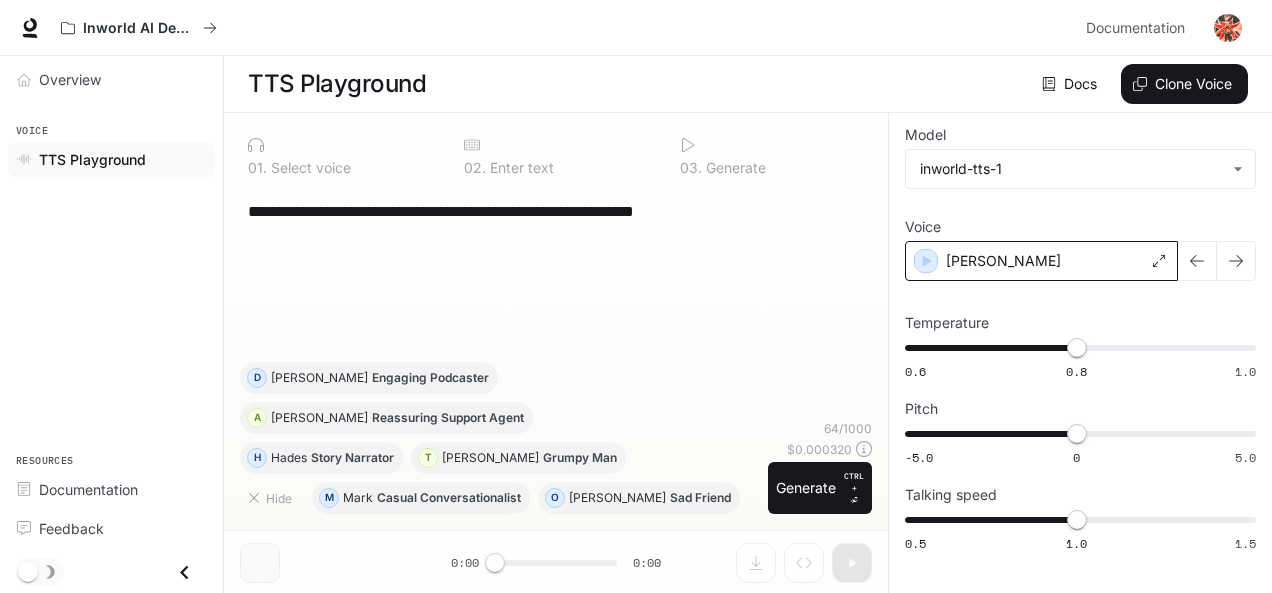 scroll, scrollTop: 0, scrollLeft: 0, axis: both 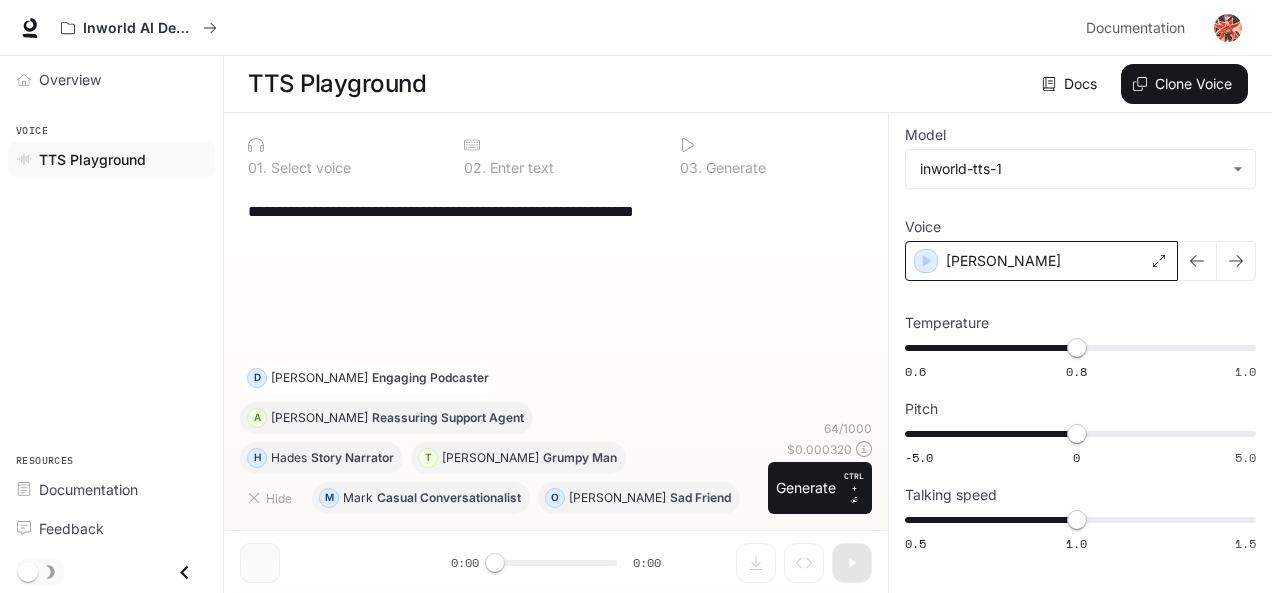 click on "D Dennis Engaging Podcaster" at bounding box center [369, 378] 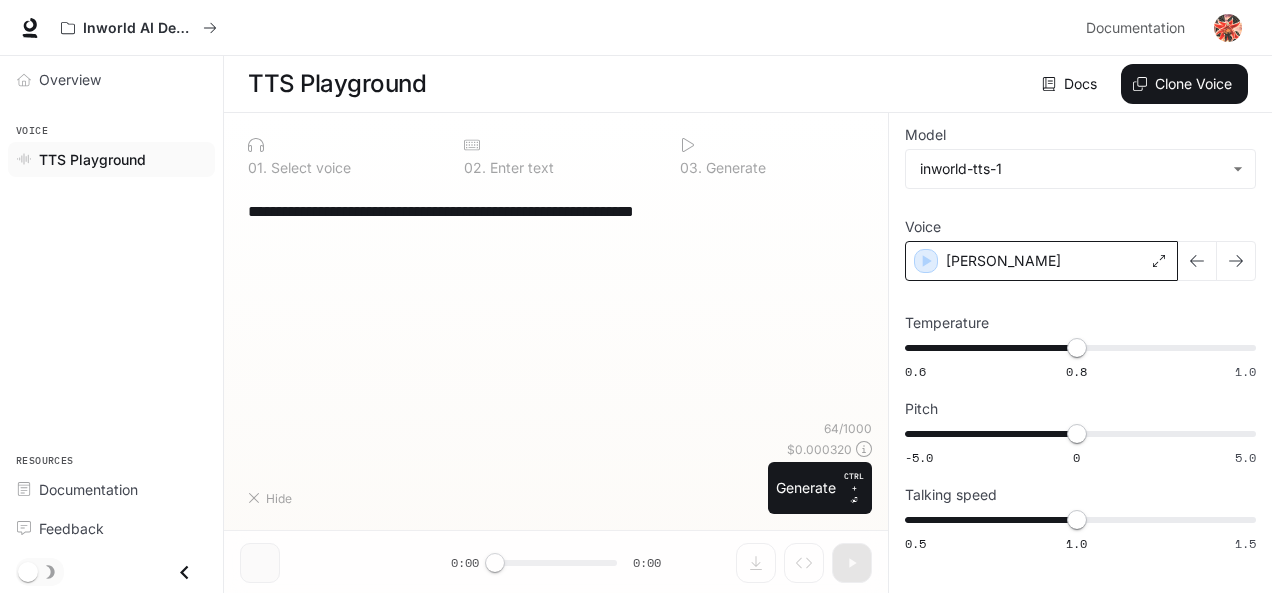 type on "**********" 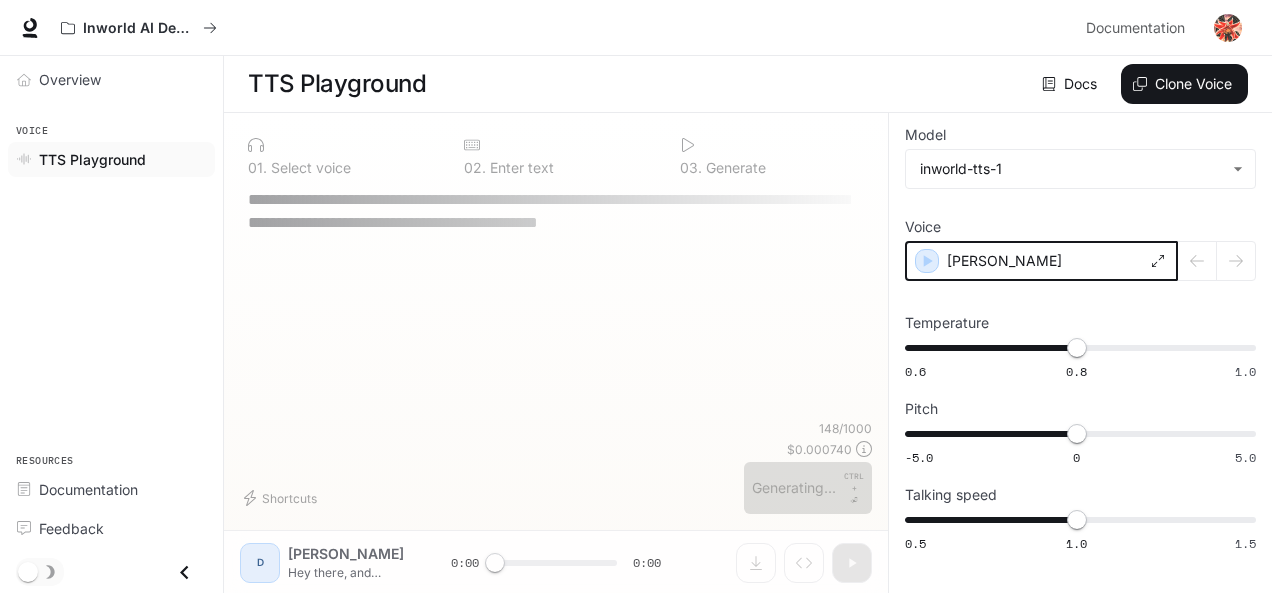click 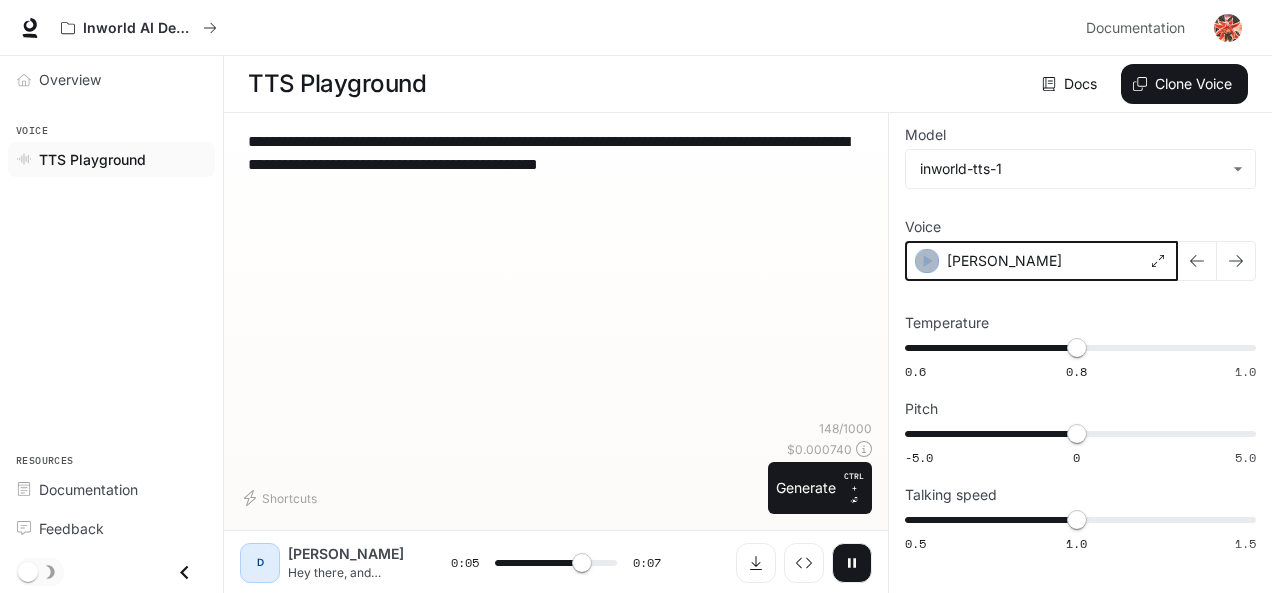 click 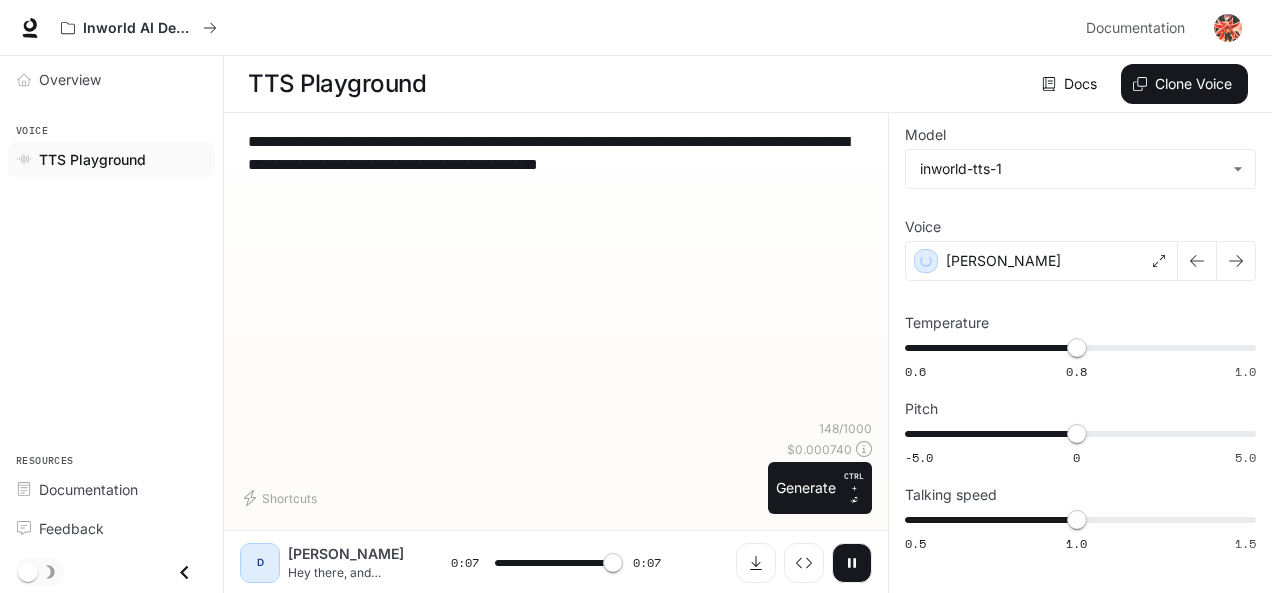 type on "*" 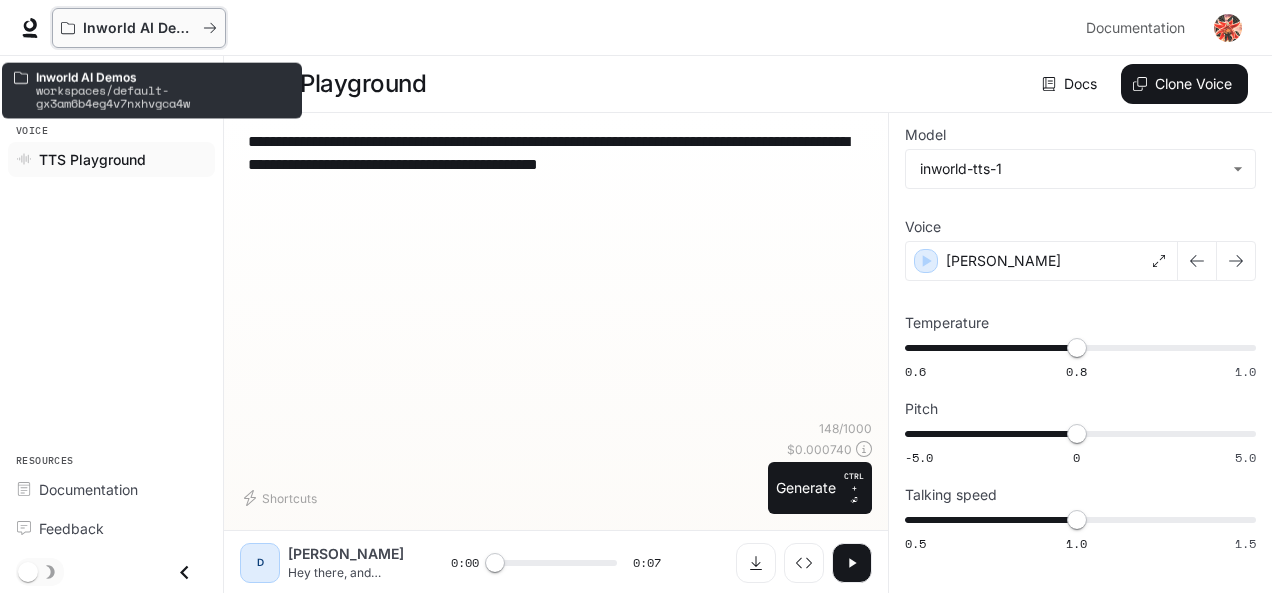 click on "Inworld AI Demos" at bounding box center (139, 28) 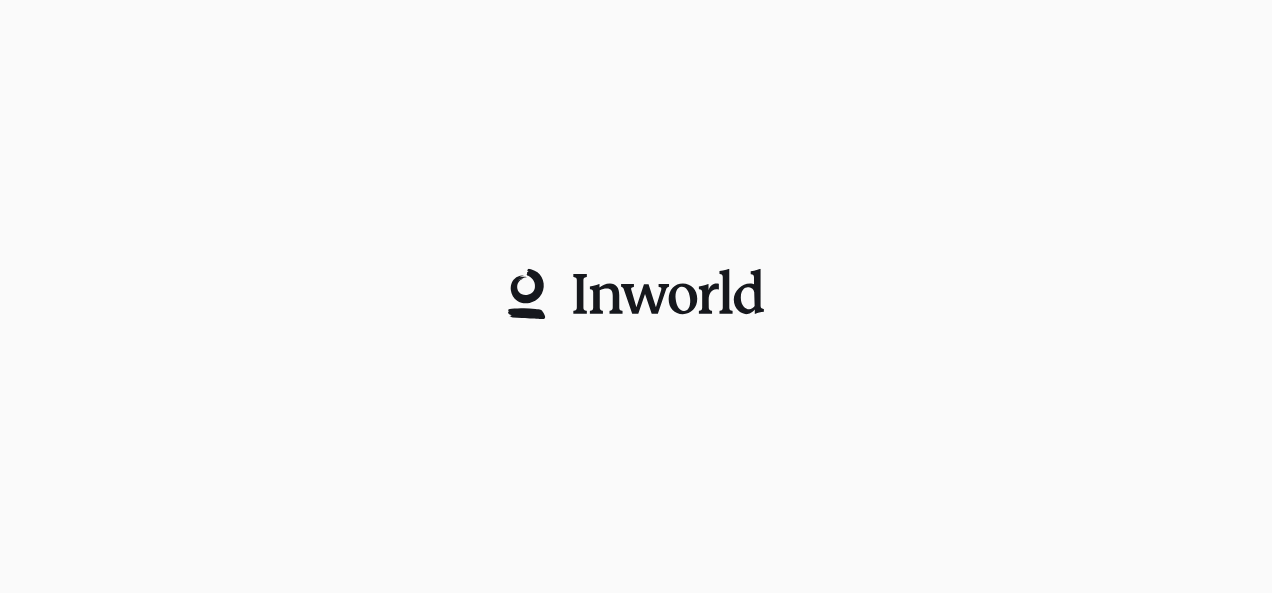 scroll, scrollTop: 0, scrollLeft: 0, axis: both 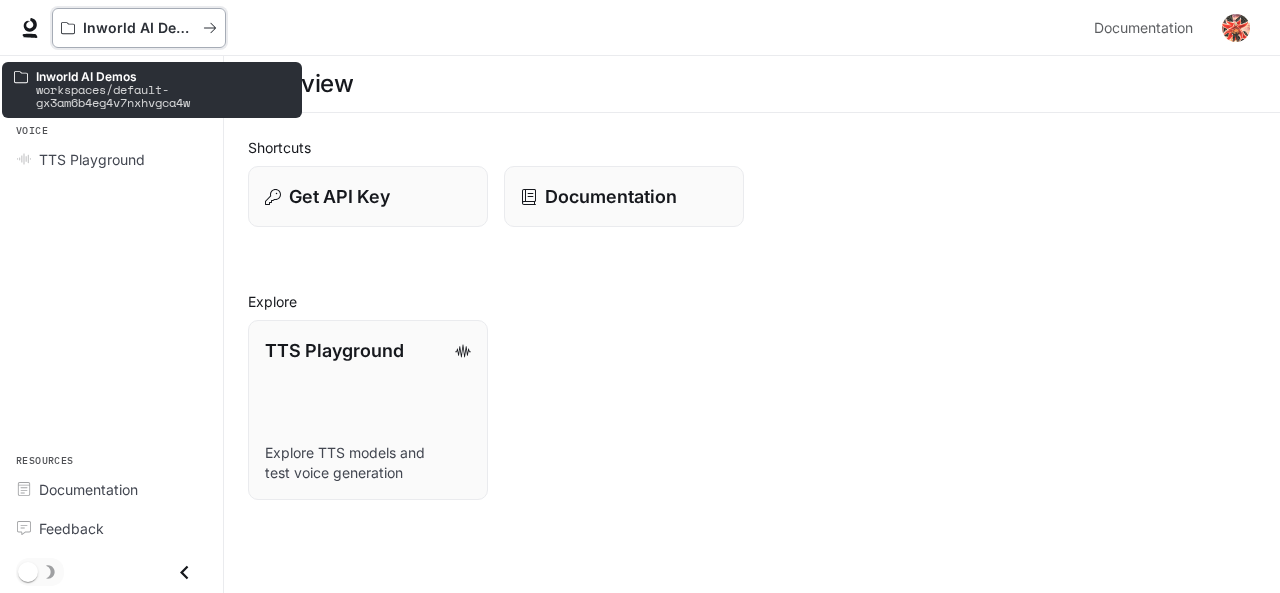 click on "Inworld AI Demos" at bounding box center (139, 28) 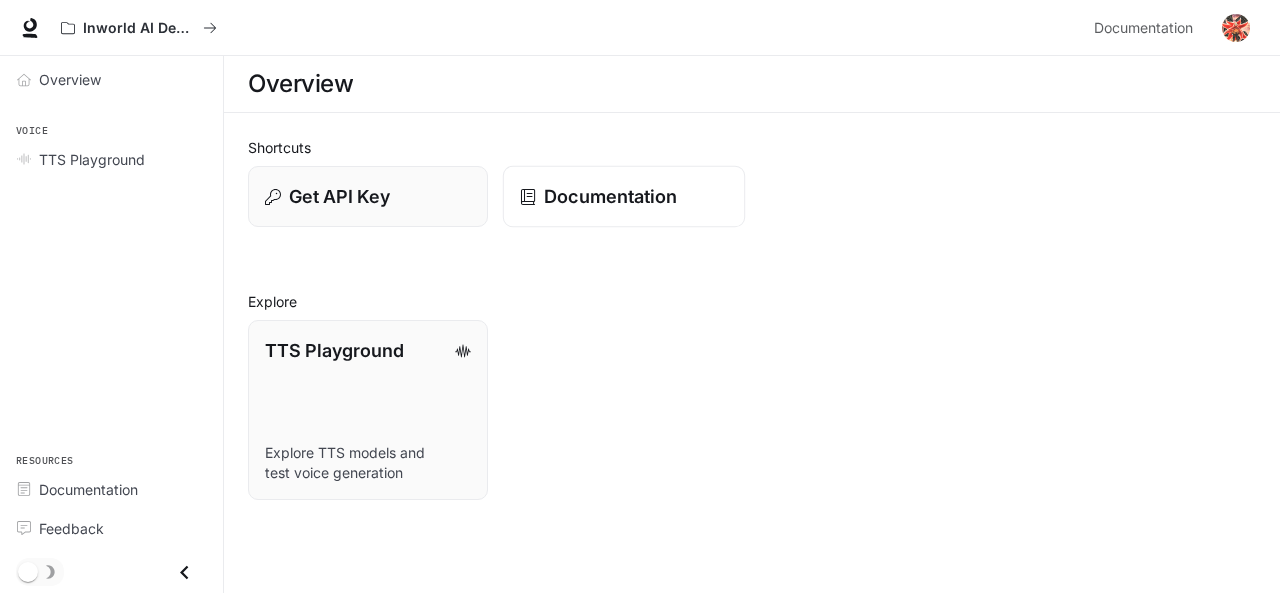 click on "Documentation" at bounding box center (624, 197) 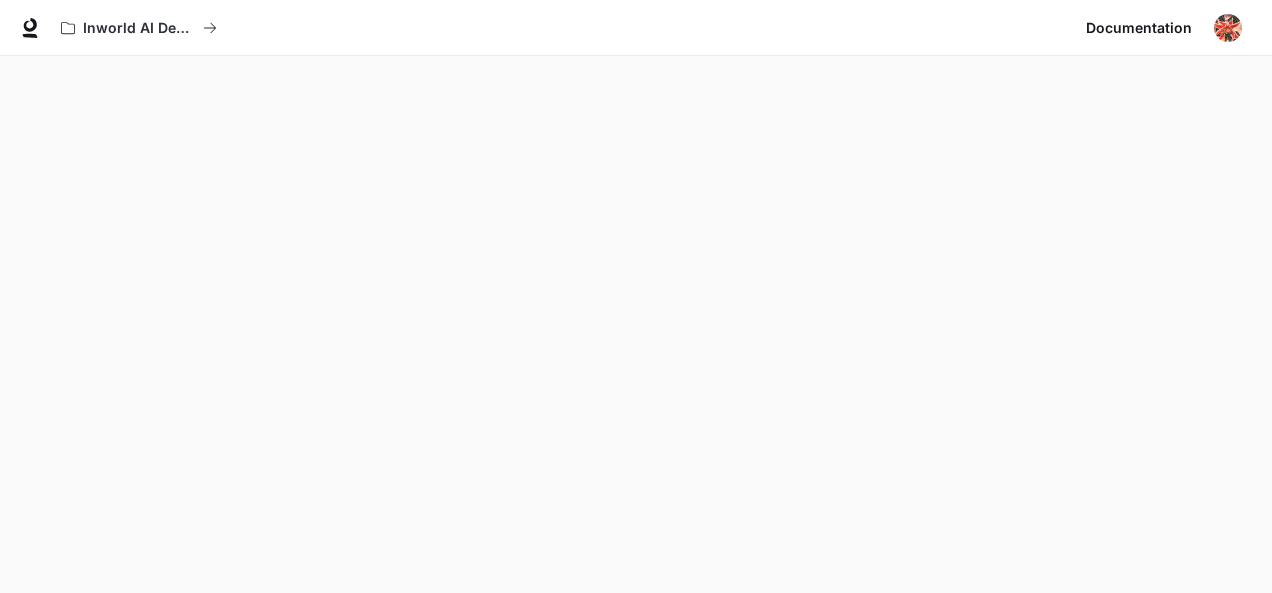 scroll, scrollTop: 56, scrollLeft: 0, axis: vertical 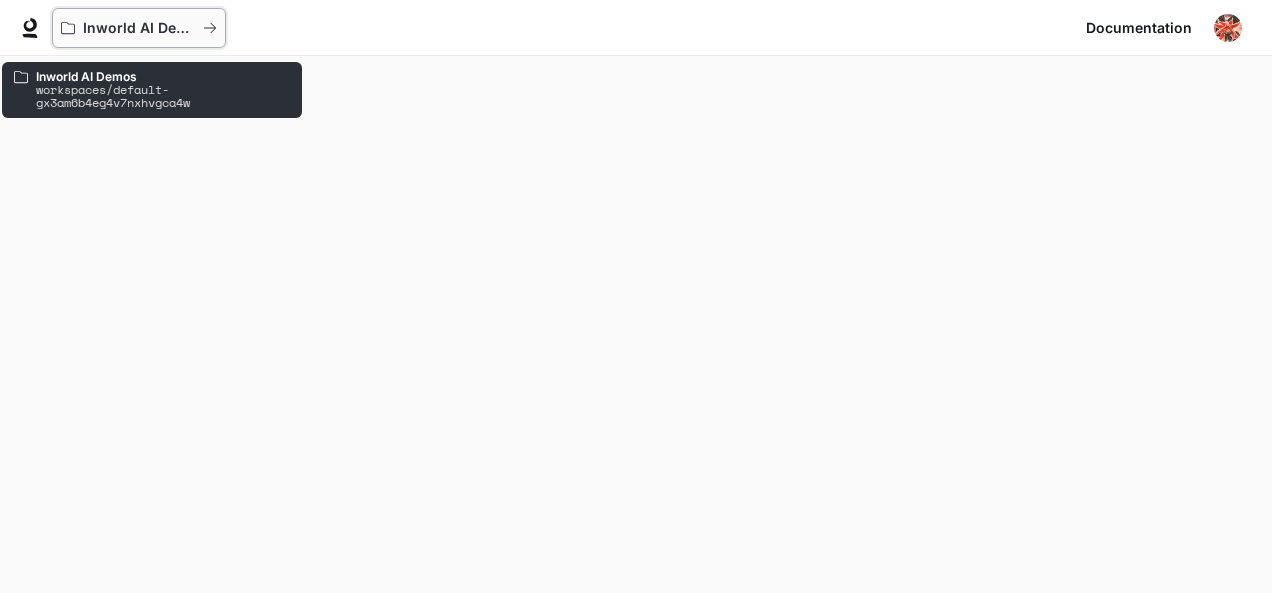 click on "Inworld AI Demos" at bounding box center (139, 28) 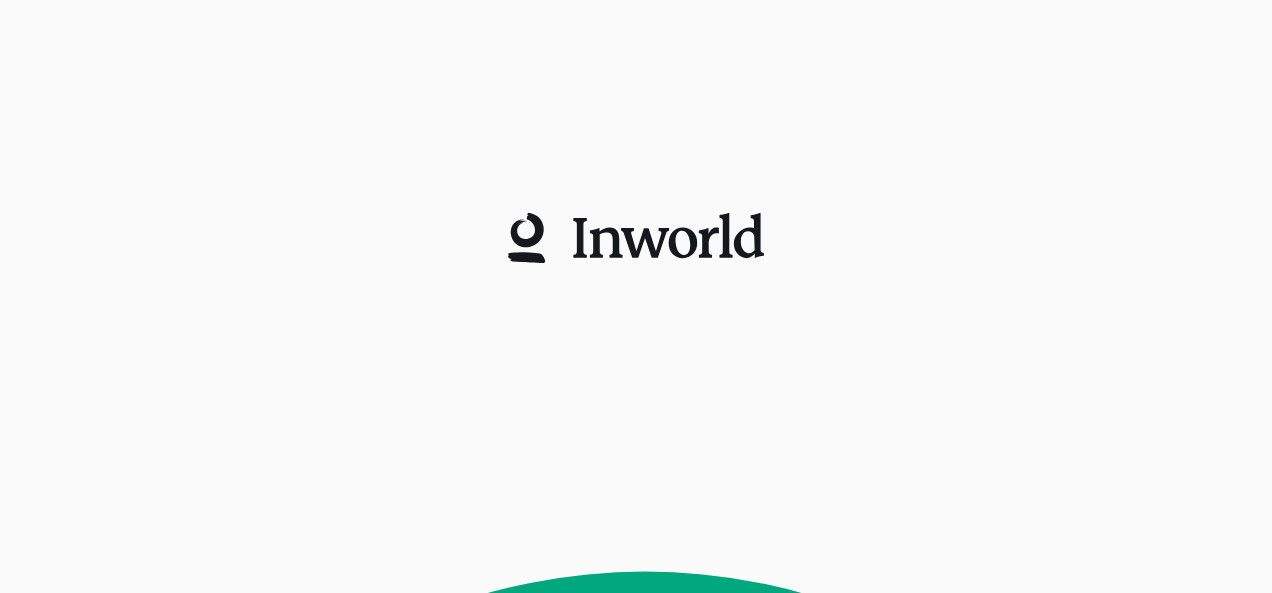 scroll, scrollTop: 0, scrollLeft: 0, axis: both 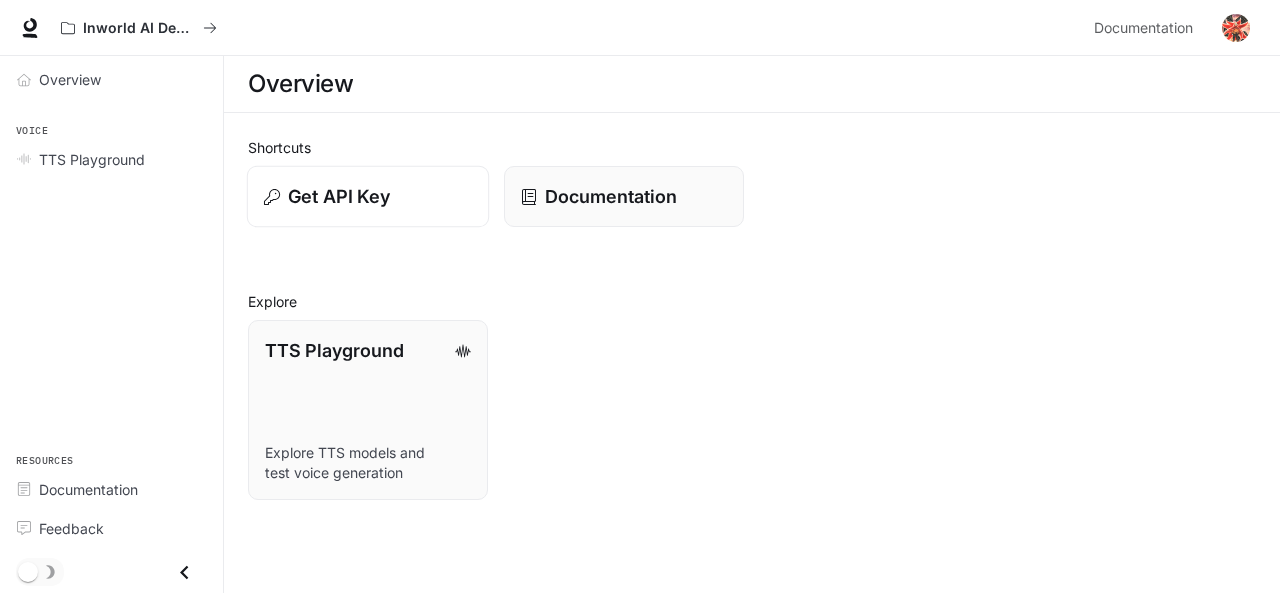 click on "Get API Key" at bounding box center [368, 197] 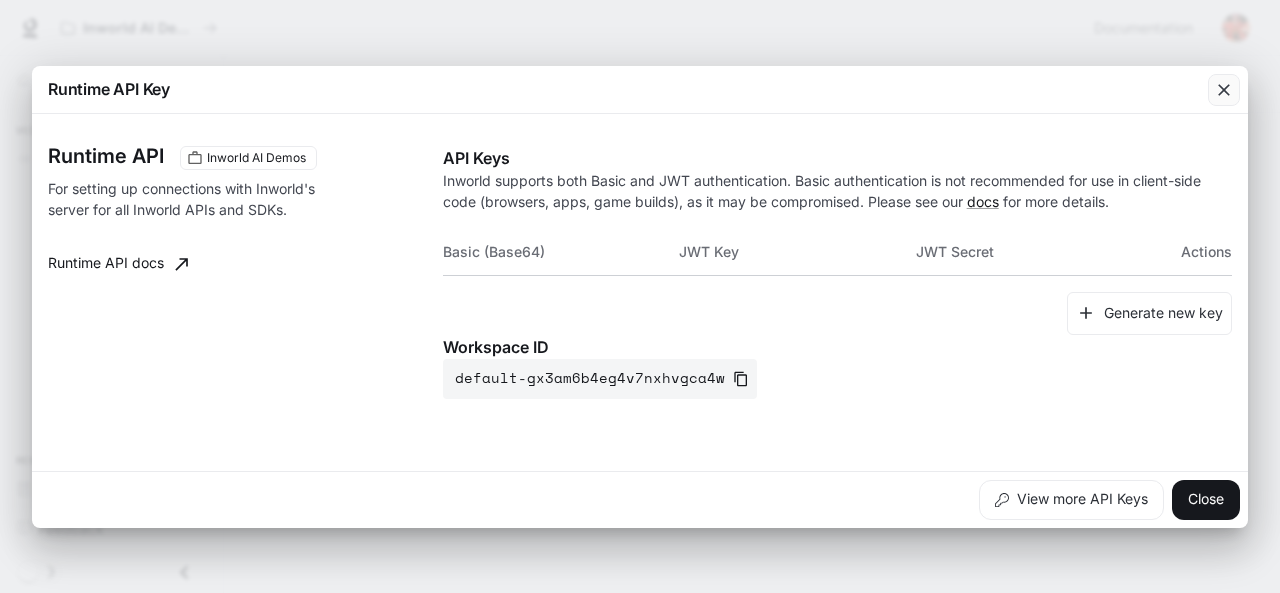 drag, startPoint x: 1218, startPoint y: 95, endPoint x: 1180, endPoint y: 106, distance: 39.56008 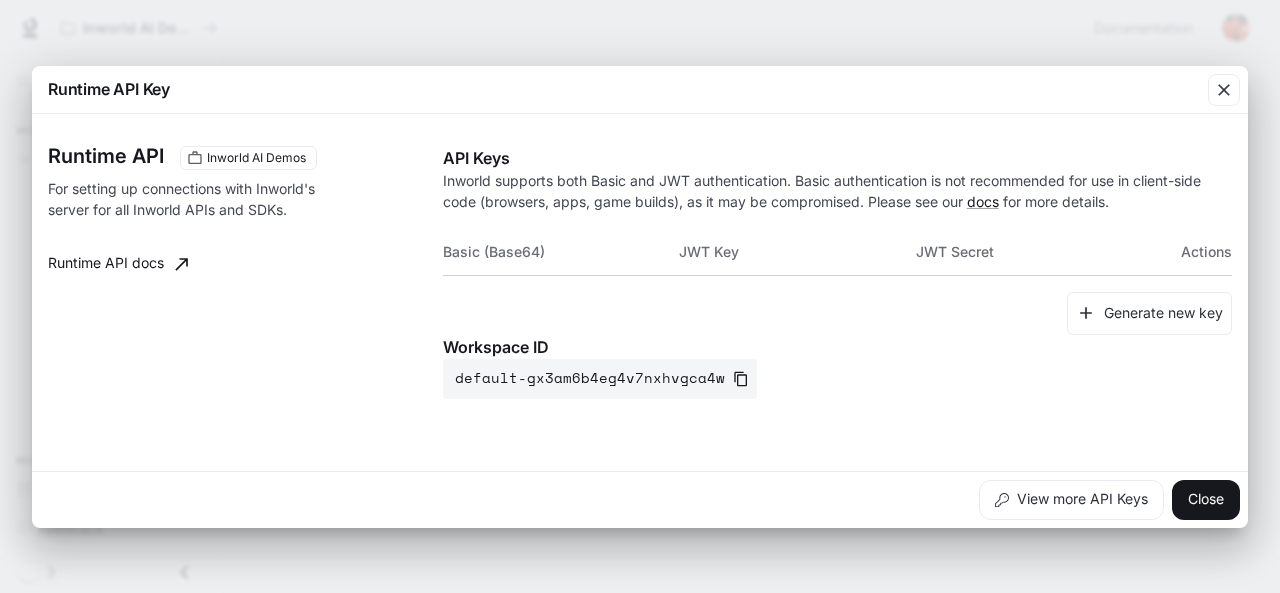 click 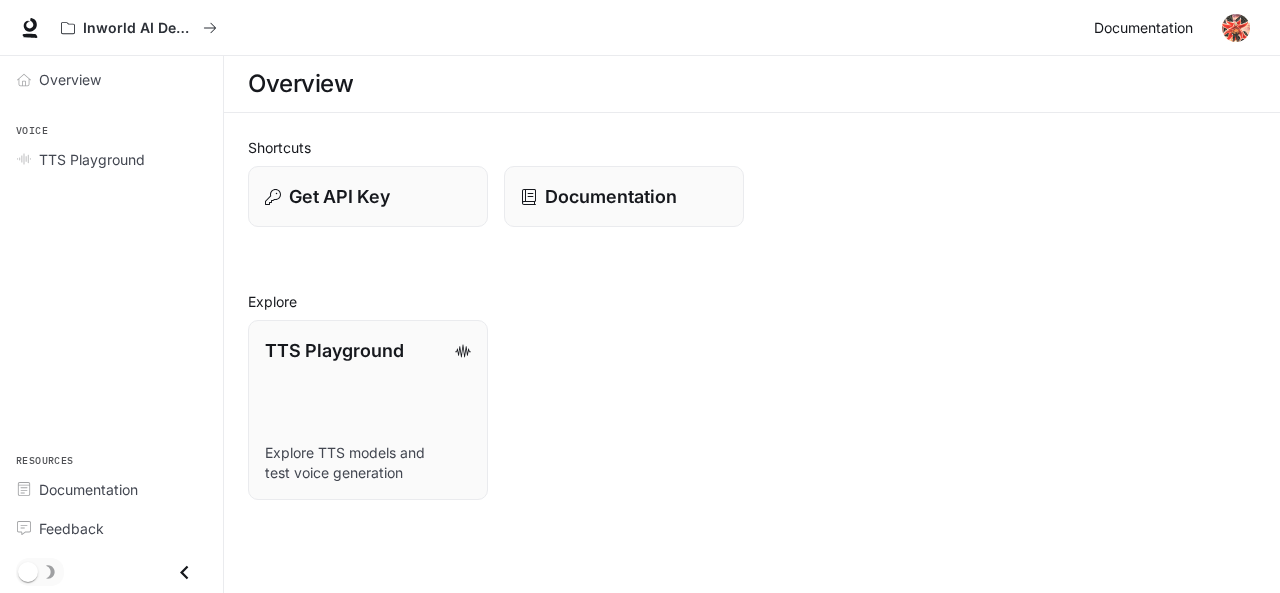 click on "Documentation" at bounding box center (1143, 28) 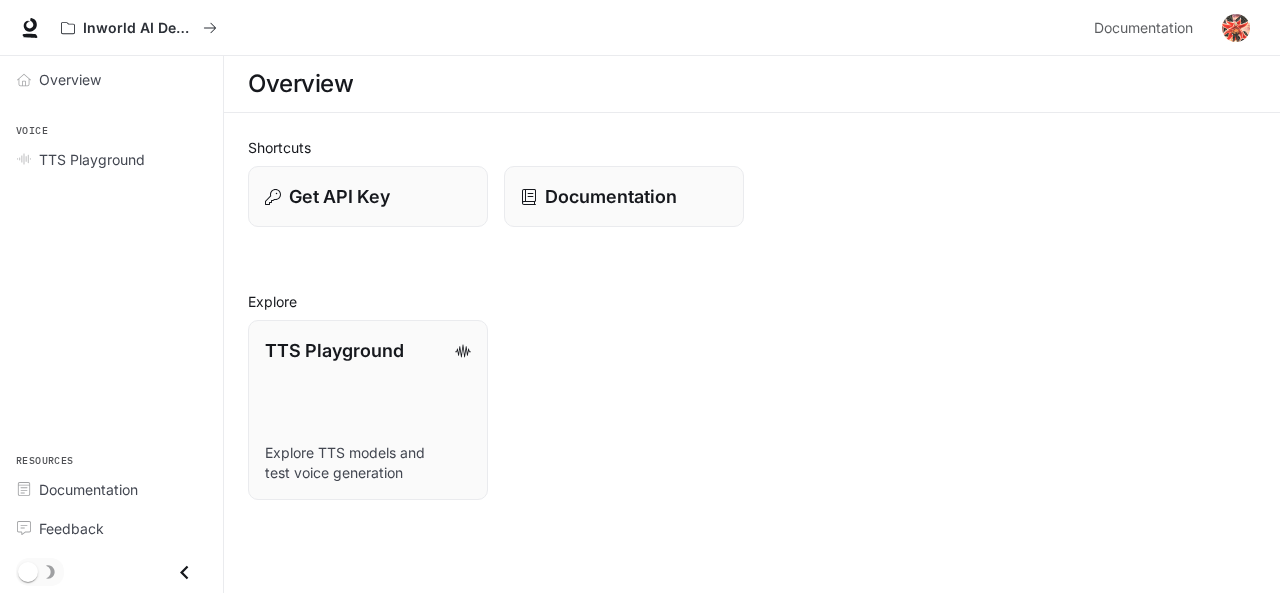 scroll, scrollTop: 0, scrollLeft: 0, axis: both 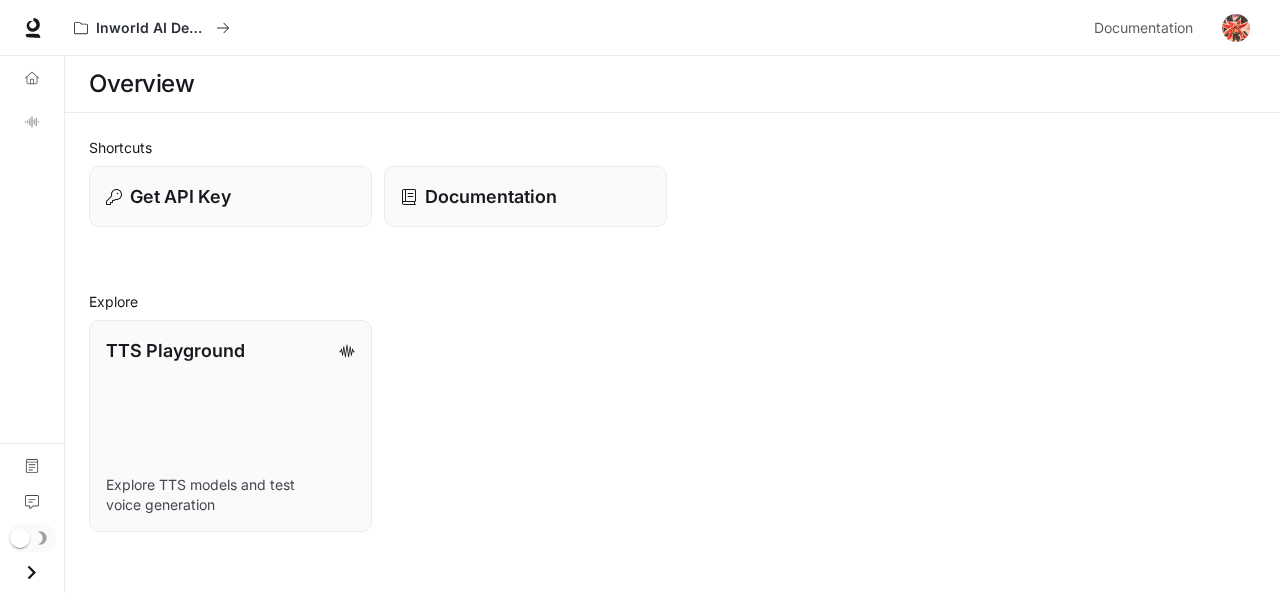 click 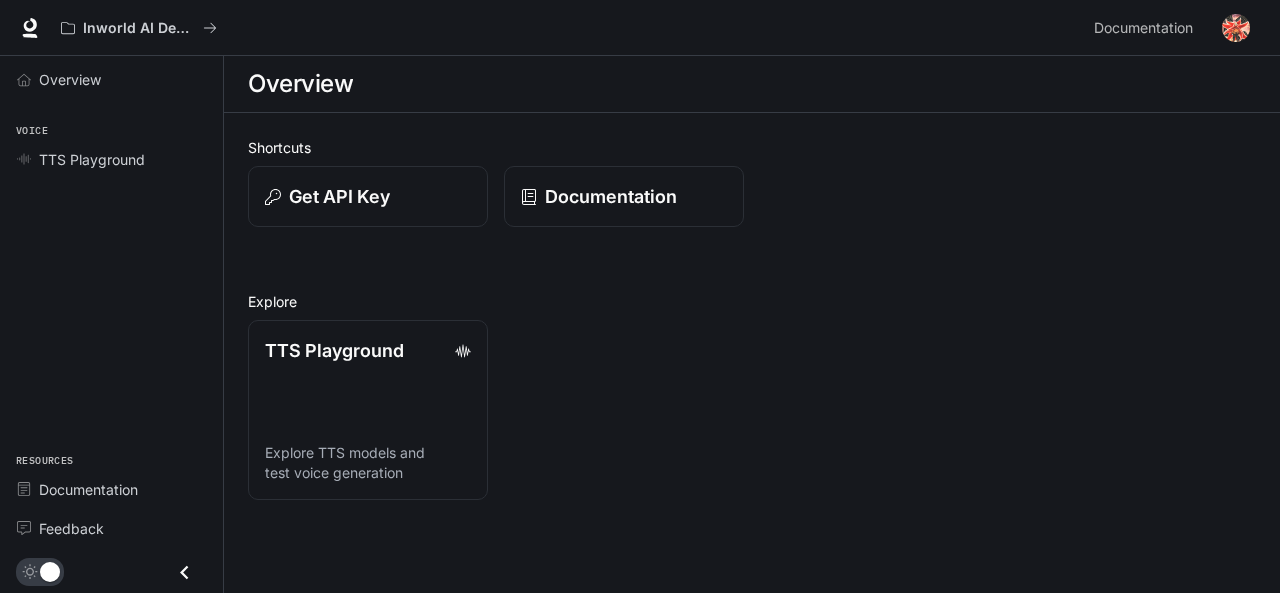 drag, startPoint x: 664, startPoint y: 57, endPoint x: 690, endPoint y: 36, distance: 33.42155 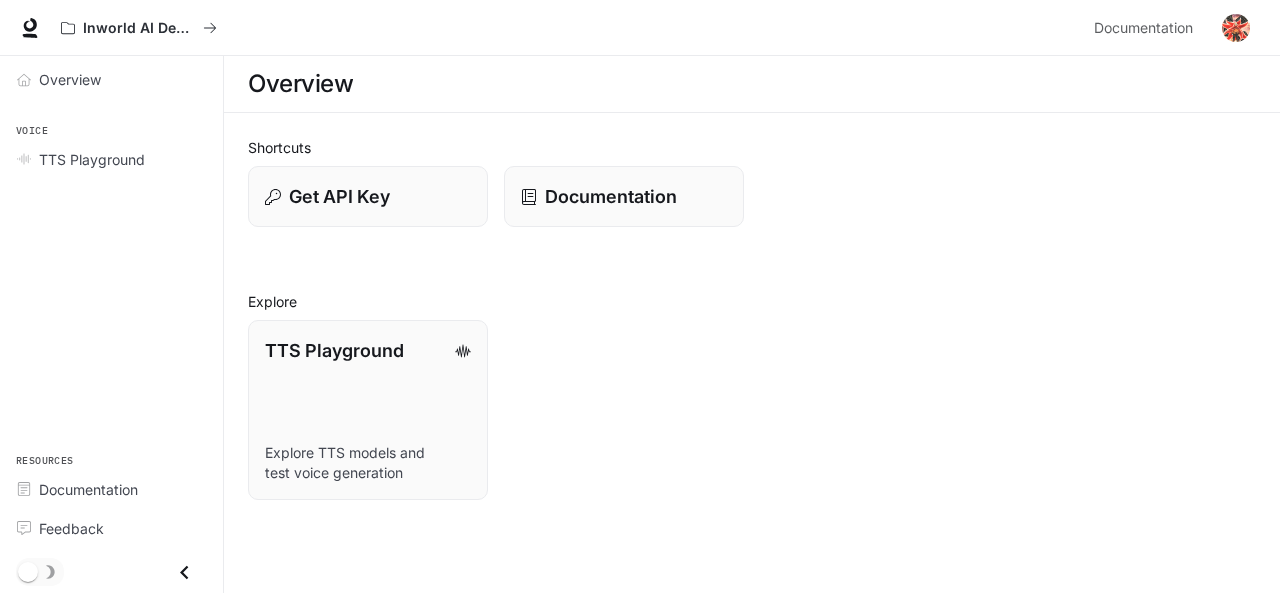 scroll, scrollTop: 0, scrollLeft: 0, axis: both 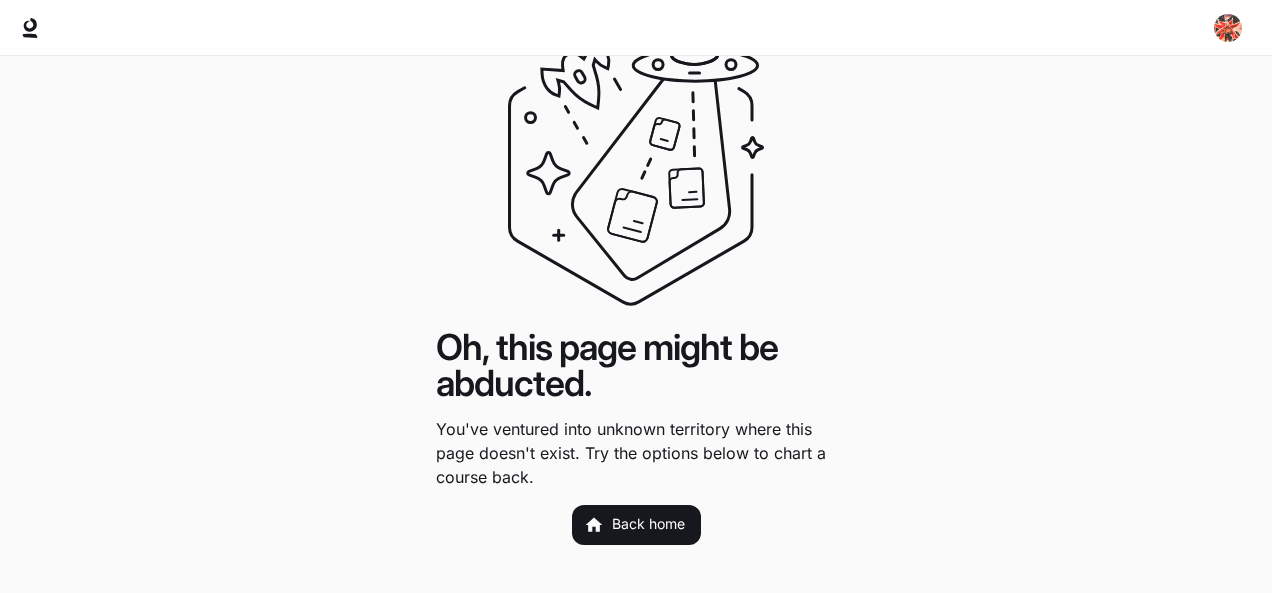 click at bounding box center (636, 169) 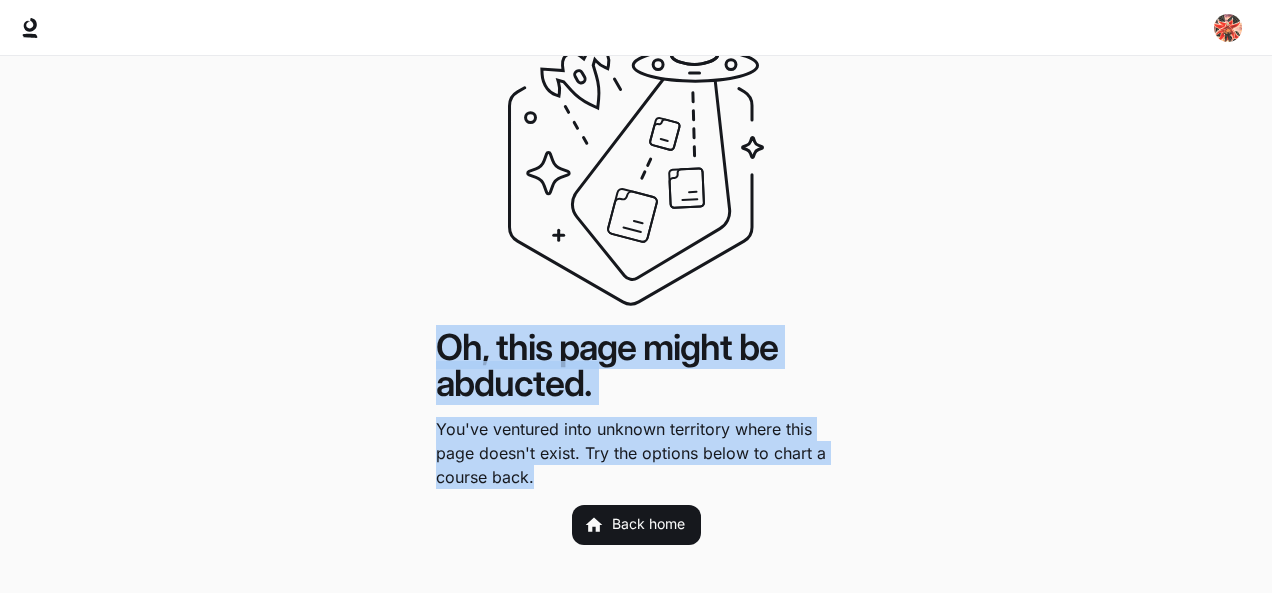 drag, startPoint x: 548, startPoint y: 467, endPoint x: 455, endPoint y: 254, distance: 232.41772 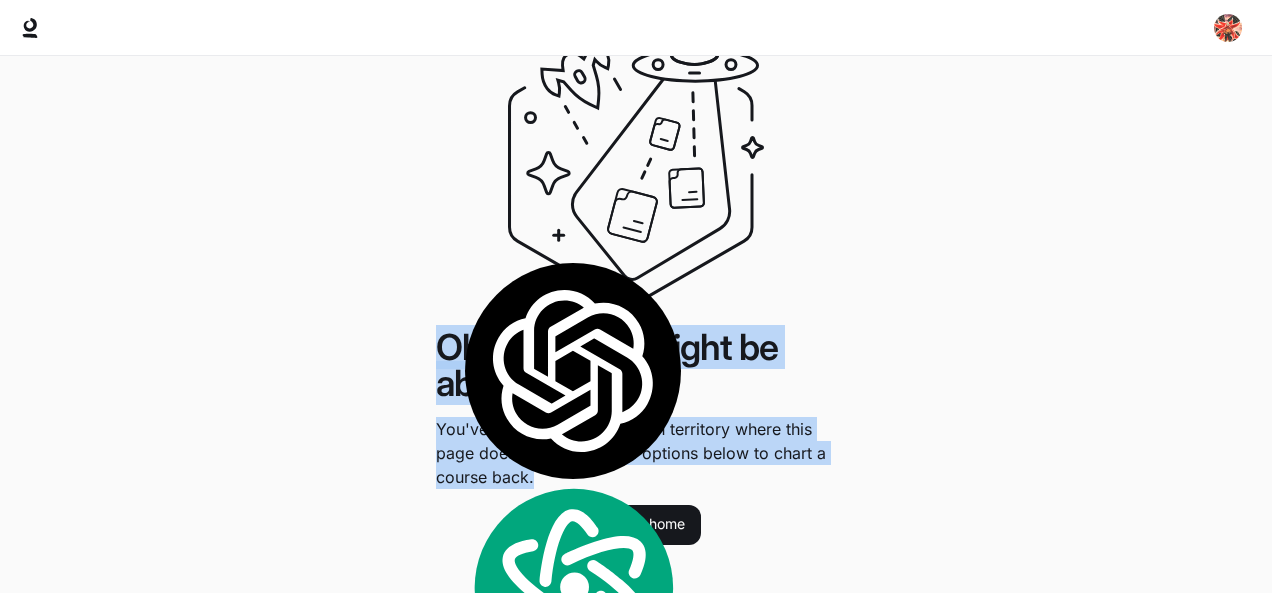 click on "Oh, this page might be abducted. You've ventured into unknown territory where this page doesn't exist. Try the options below to chart a course back. Back home" at bounding box center [636, 294] 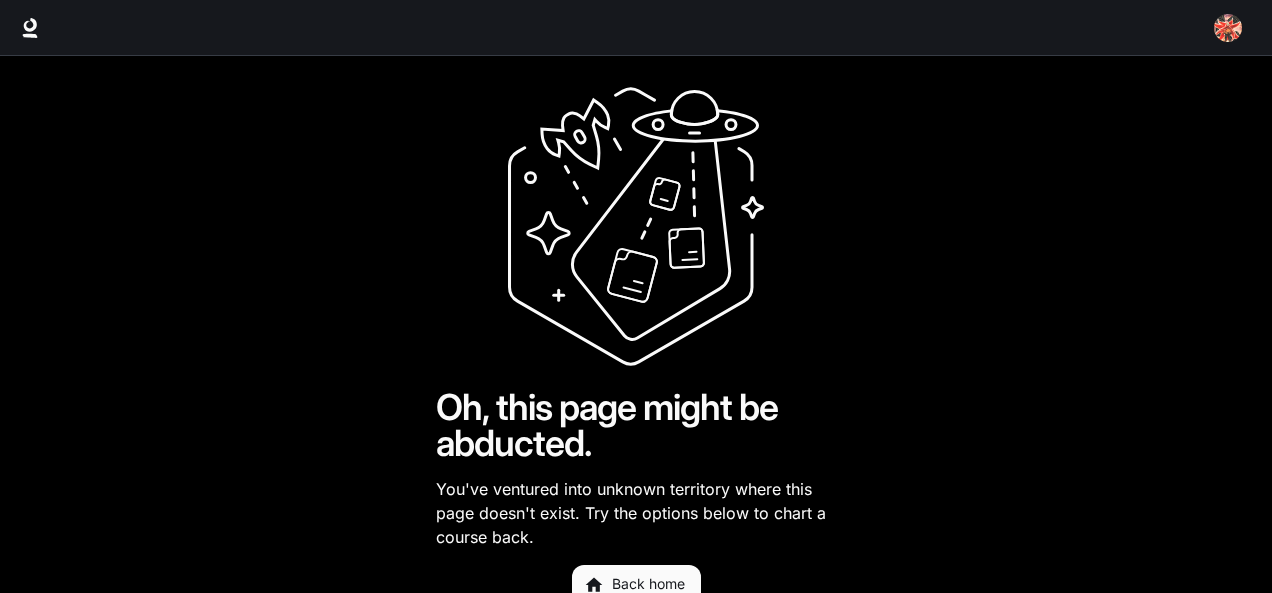 scroll, scrollTop: 0, scrollLeft: 0, axis: both 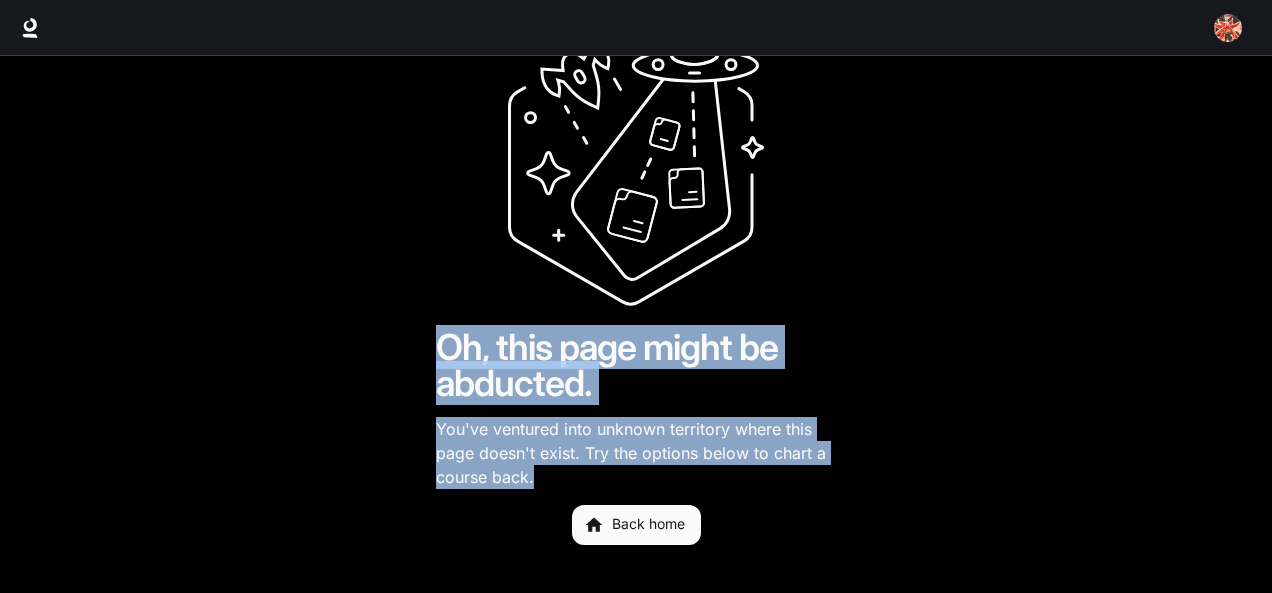 drag, startPoint x: 551, startPoint y: 477, endPoint x: 367, endPoint y: 212, distance: 322.61588 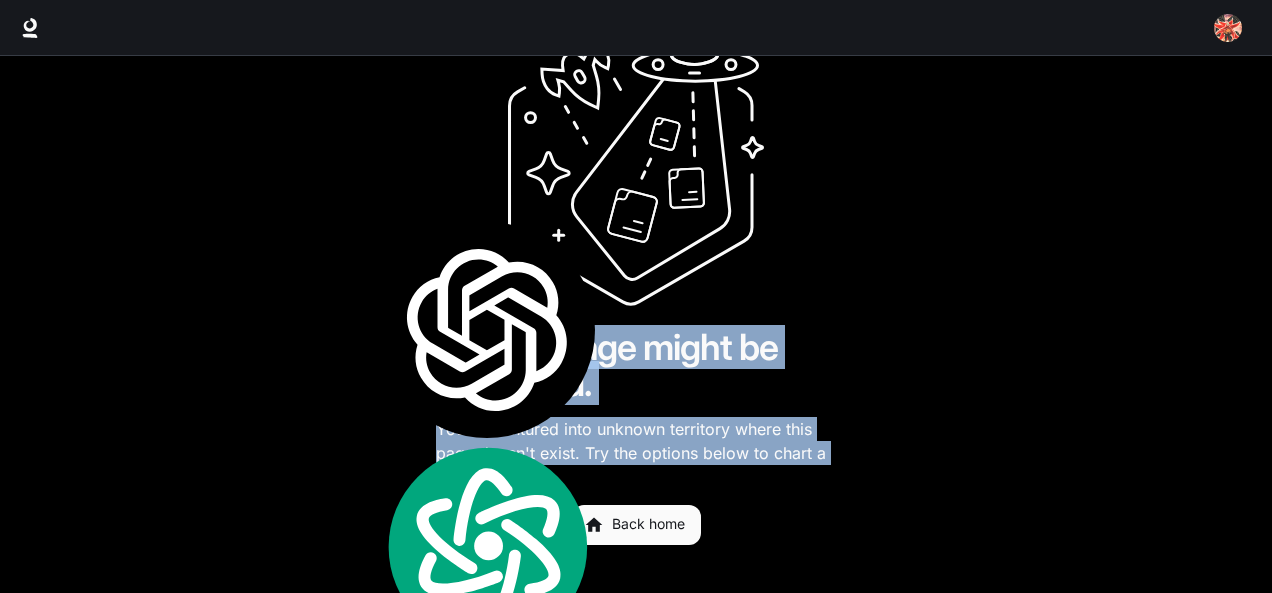 drag, startPoint x: 623, startPoint y: 371, endPoint x: 690, endPoint y: 355, distance: 68.88396 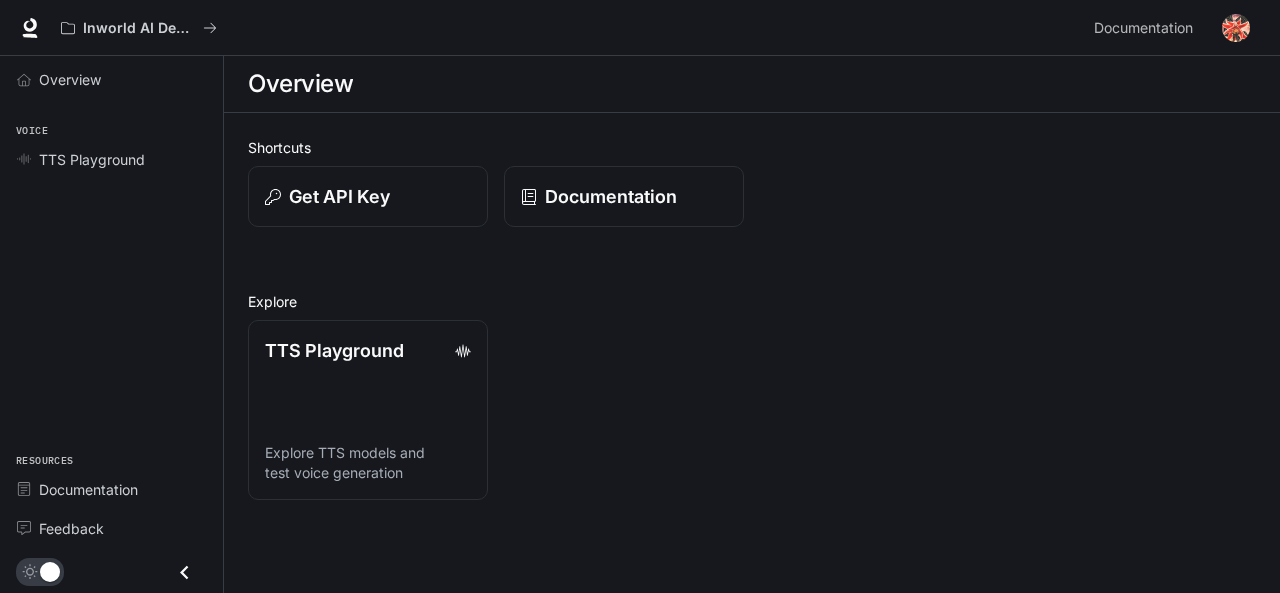 scroll, scrollTop: 0, scrollLeft: 0, axis: both 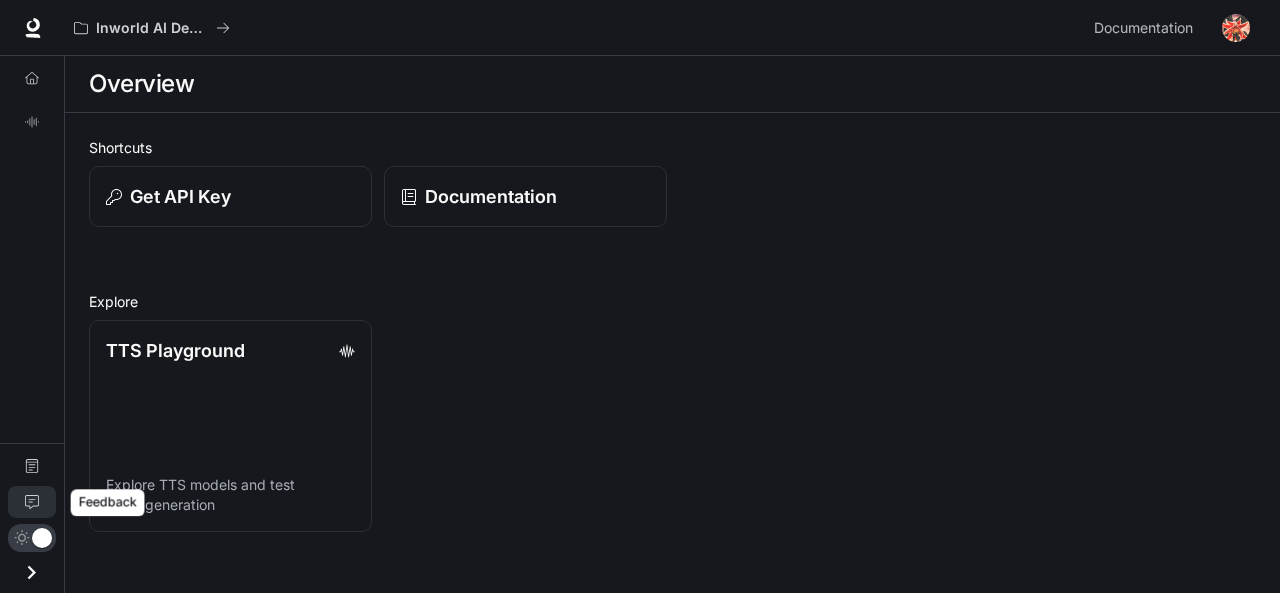 click on "Feedback" at bounding box center [32, 502] 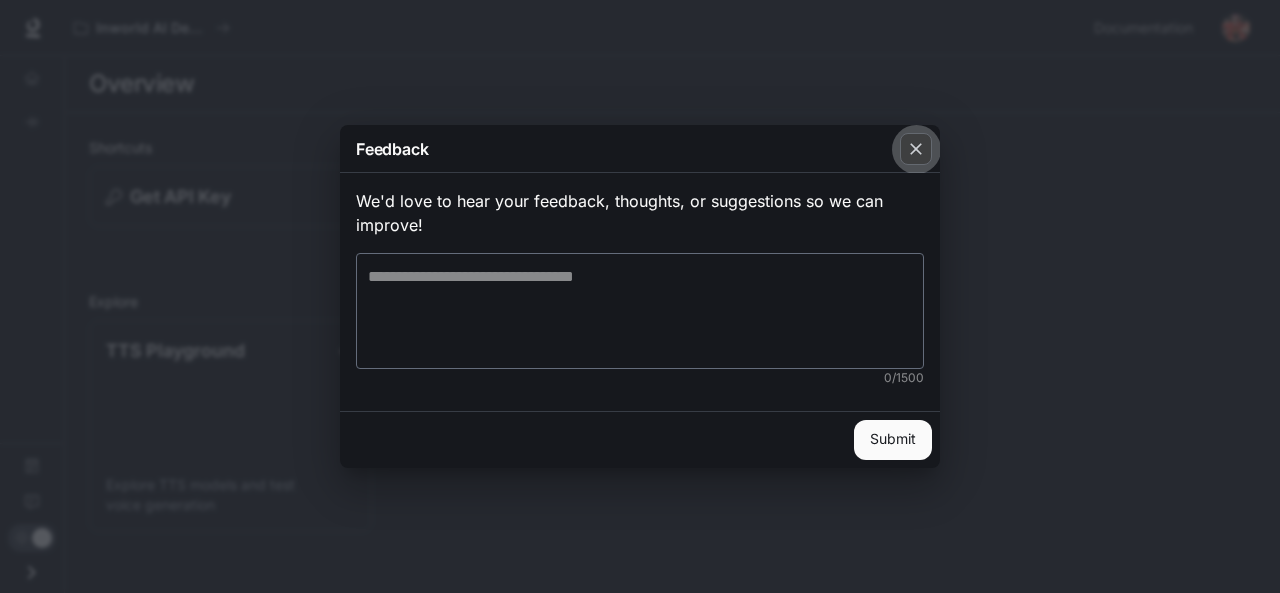 click 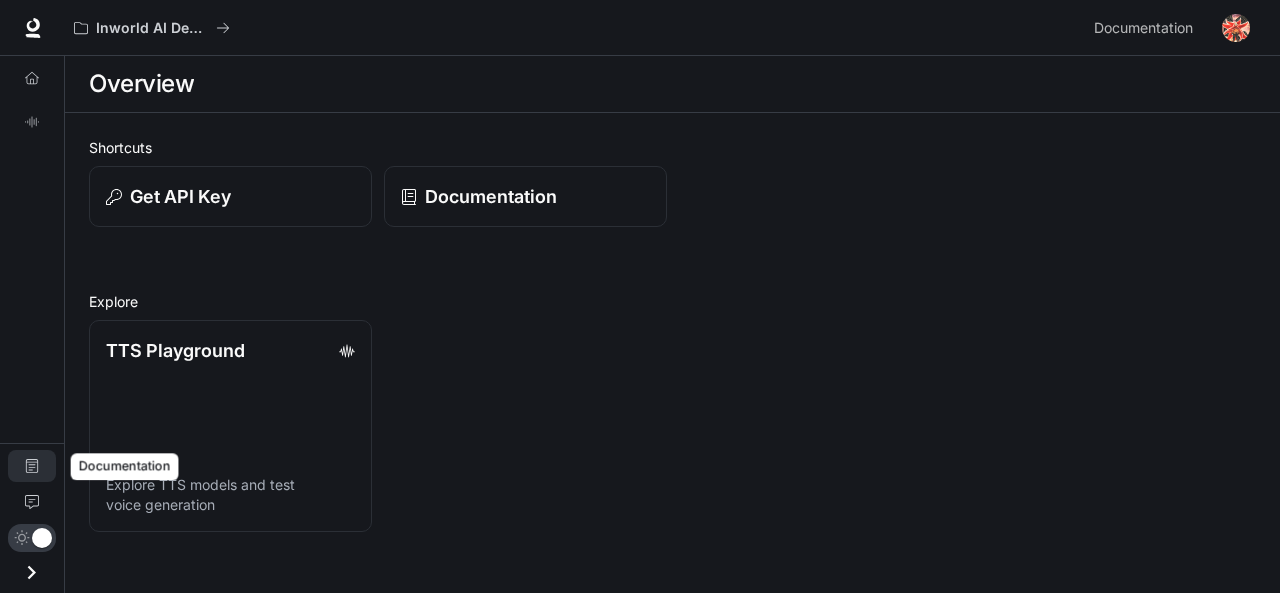 click on "Documentation" at bounding box center (32, 466) 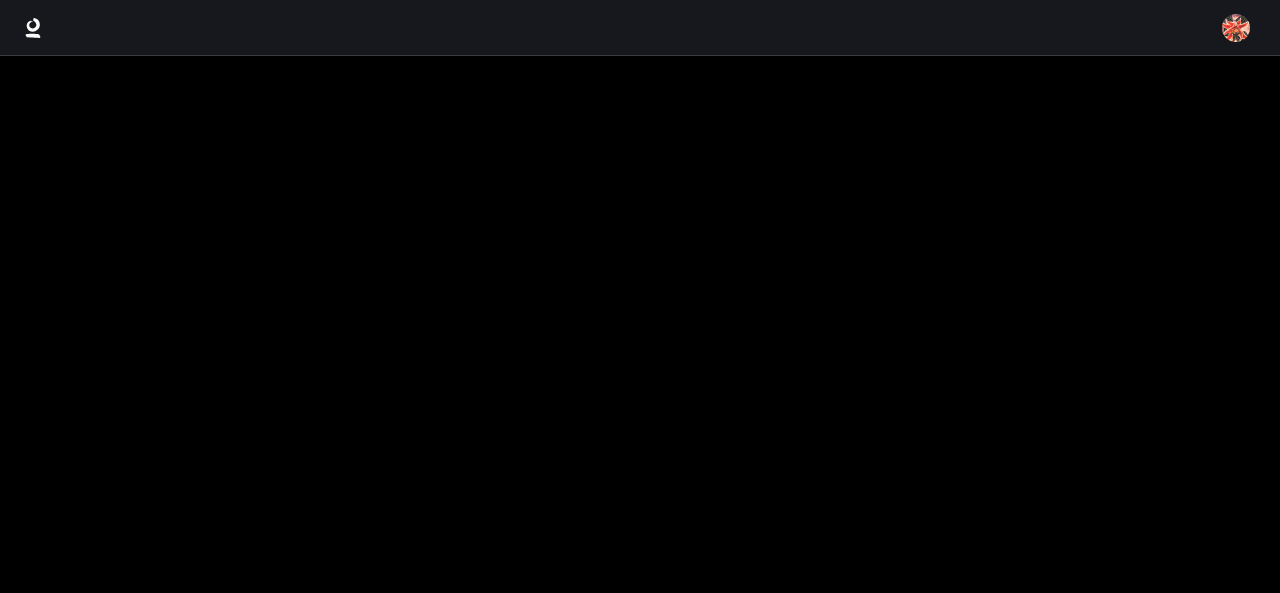 scroll, scrollTop: 0, scrollLeft: 0, axis: both 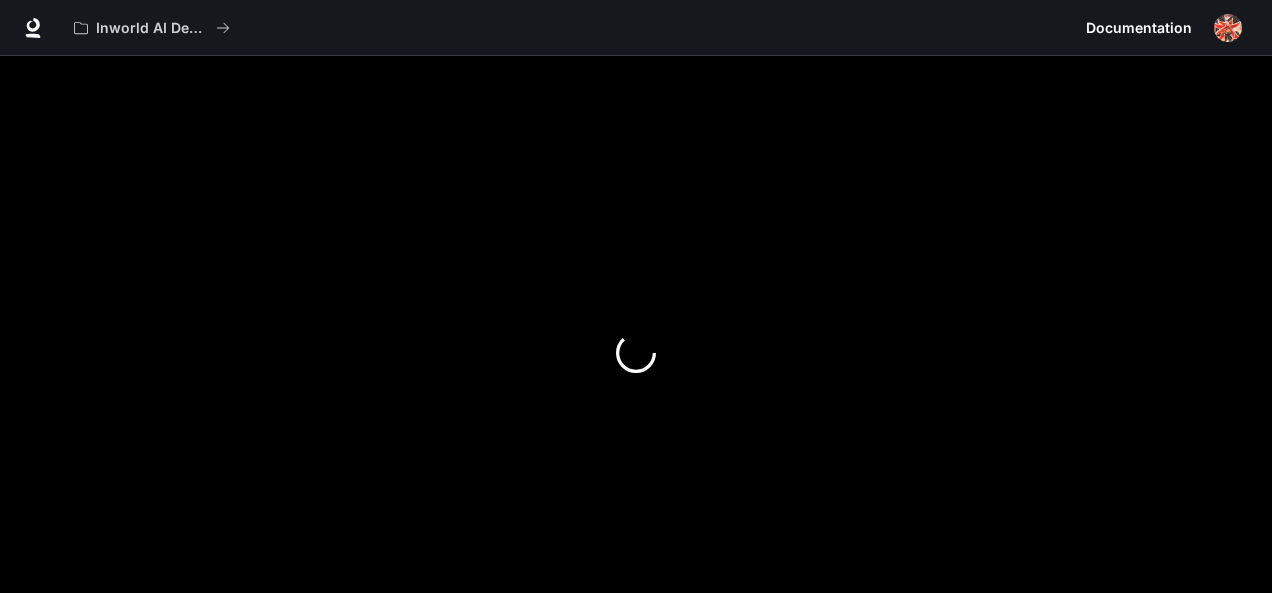 click at bounding box center (636, 352) 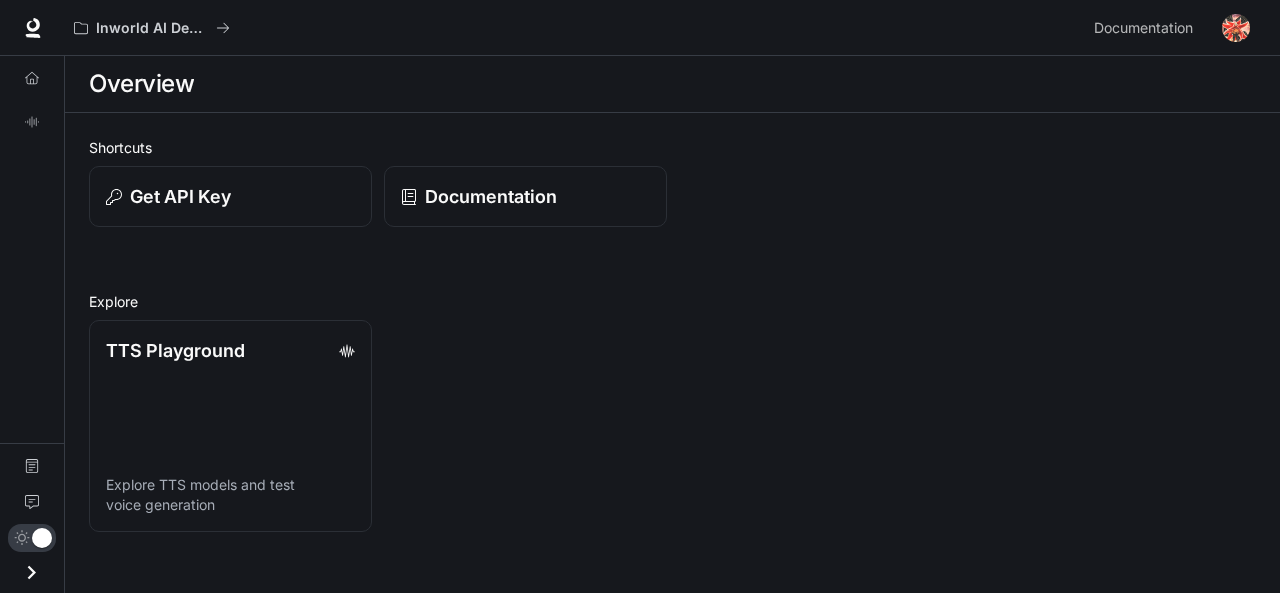 scroll, scrollTop: 0, scrollLeft: 0, axis: both 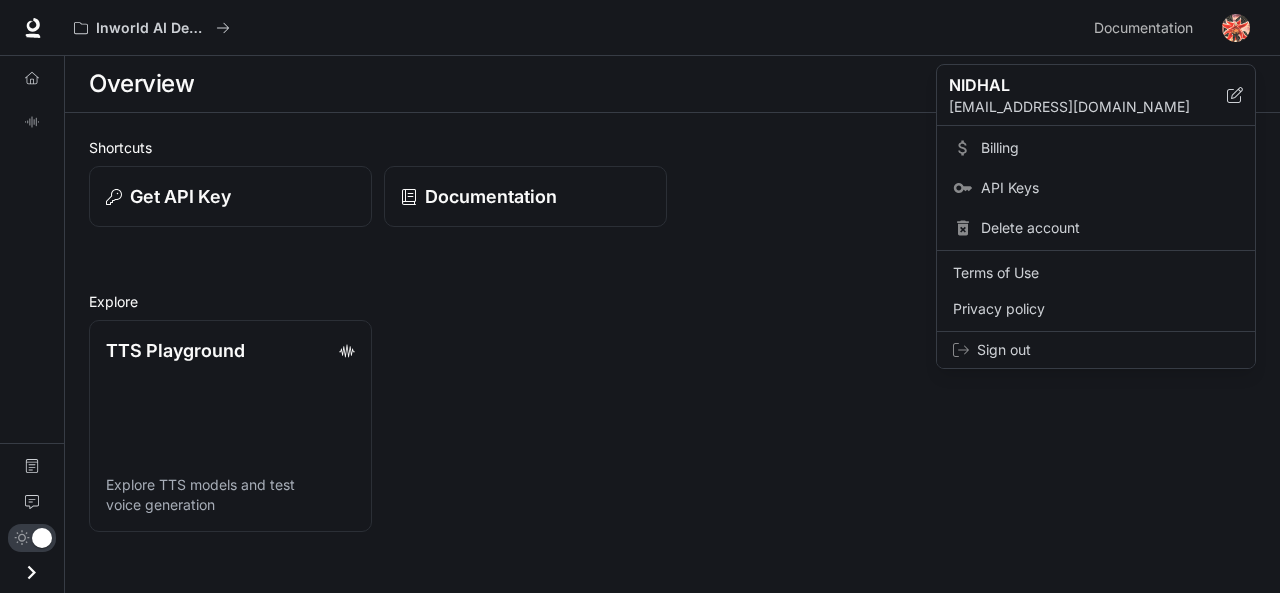 click on "Sign out" at bounding box center [1108, 350] 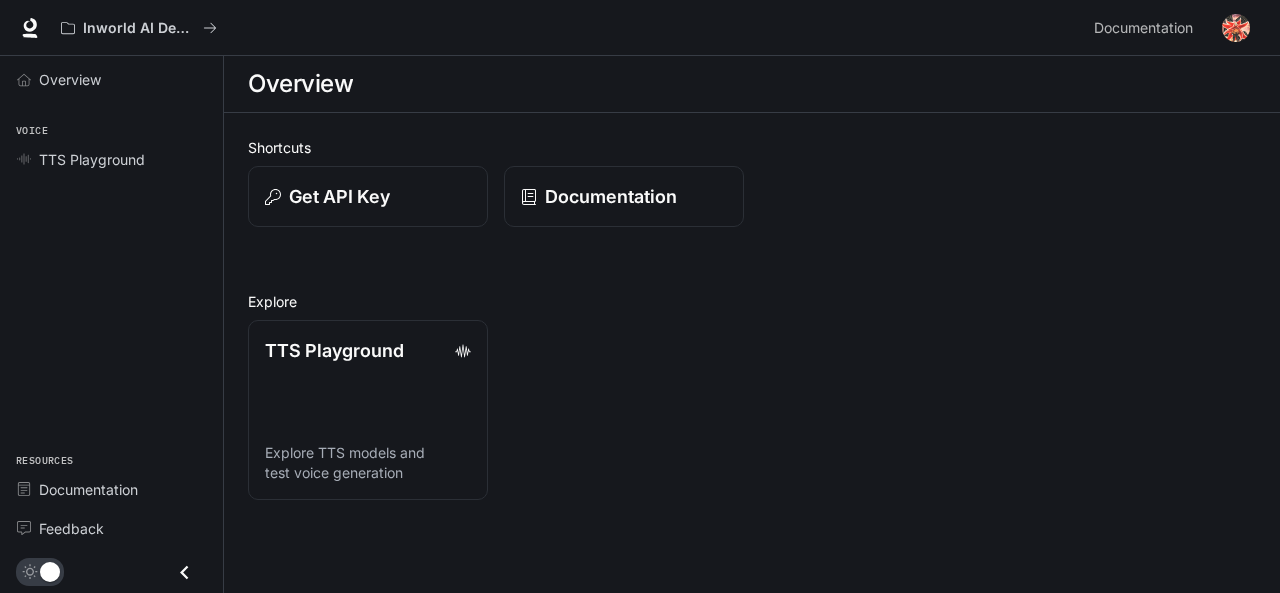 scroll, scrollTop: 0, scrollLeft: 0, axis: both 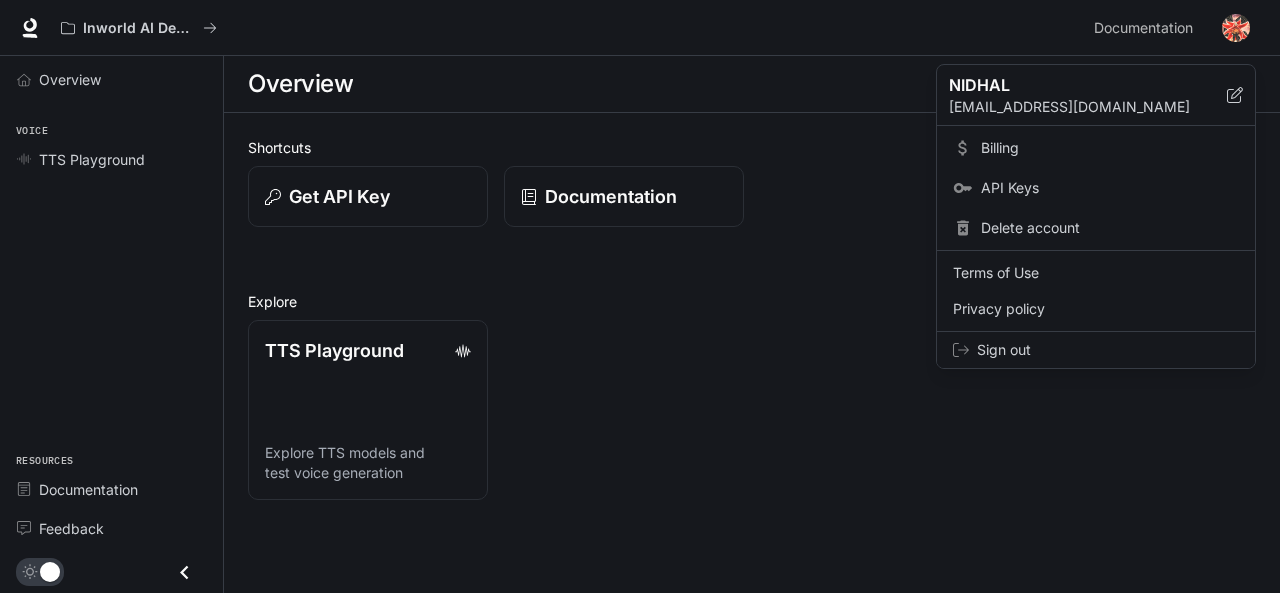 click on "Sign out" at bounding box center [1108, 350] 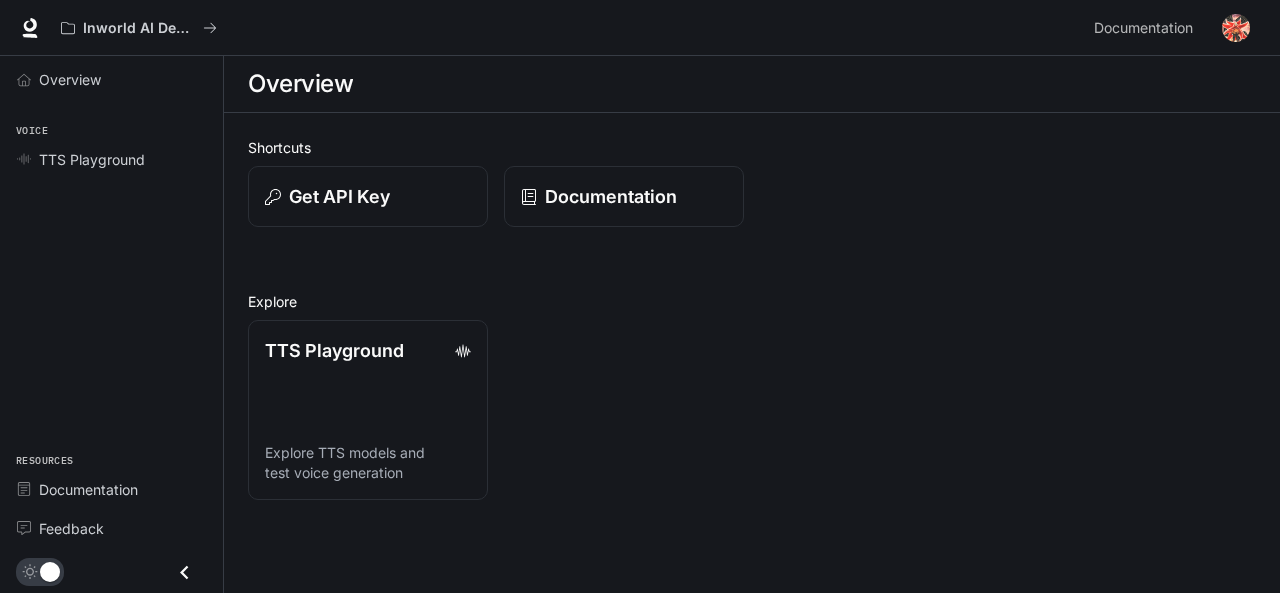 scroll, scrollTop: 0, scrollLeft: 0, axis: both 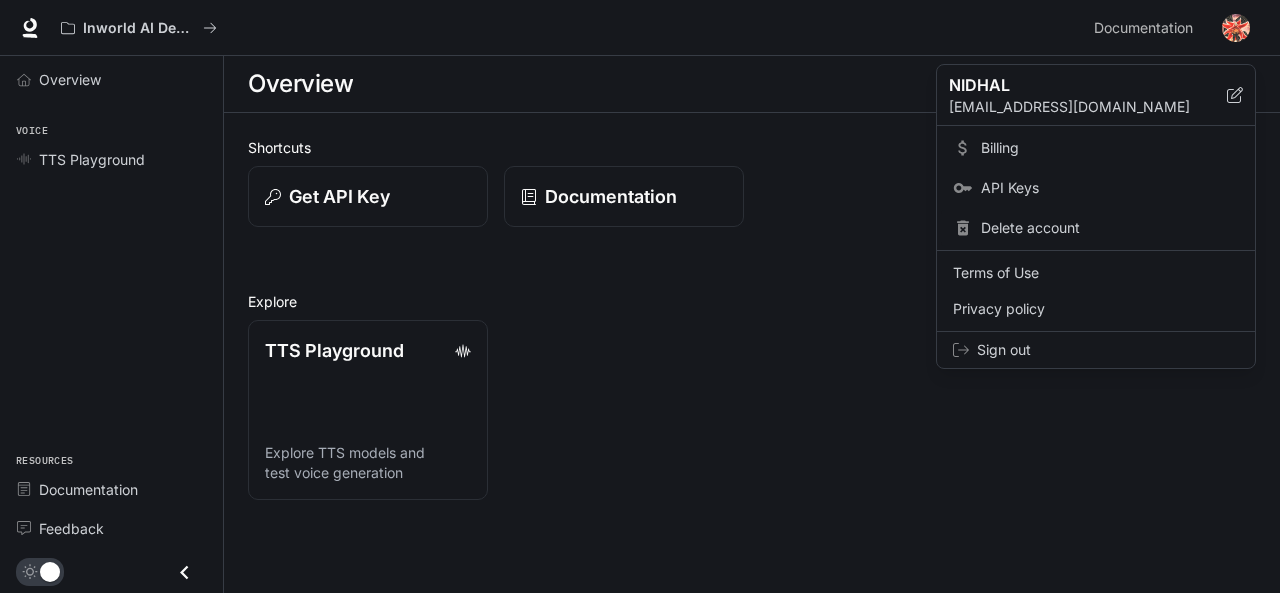click on "Delete account" at bounding box center (1110, 228) 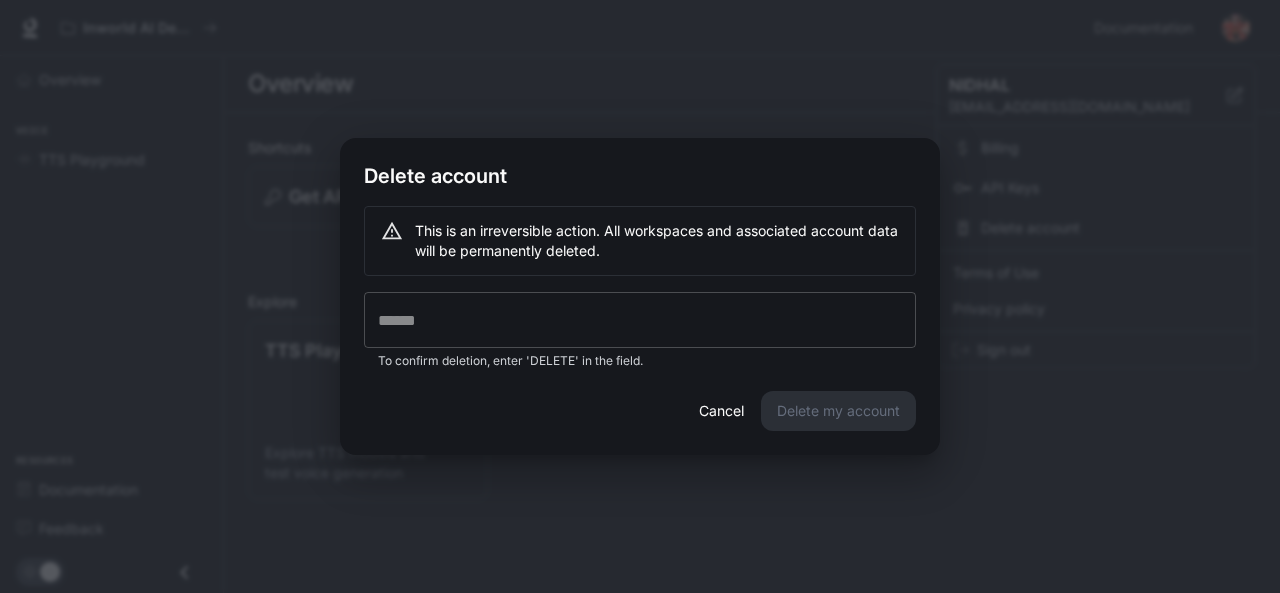 click at bounding box center [640, 320] 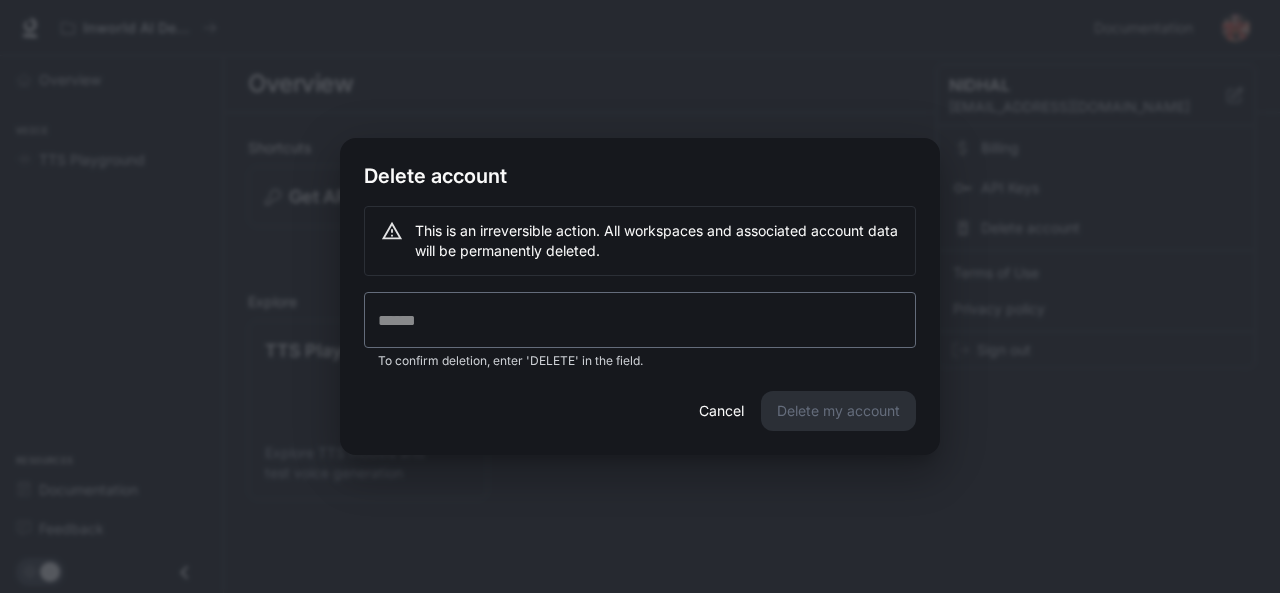 click on "Cancel Delete my account" at bounding box center (640, 423) 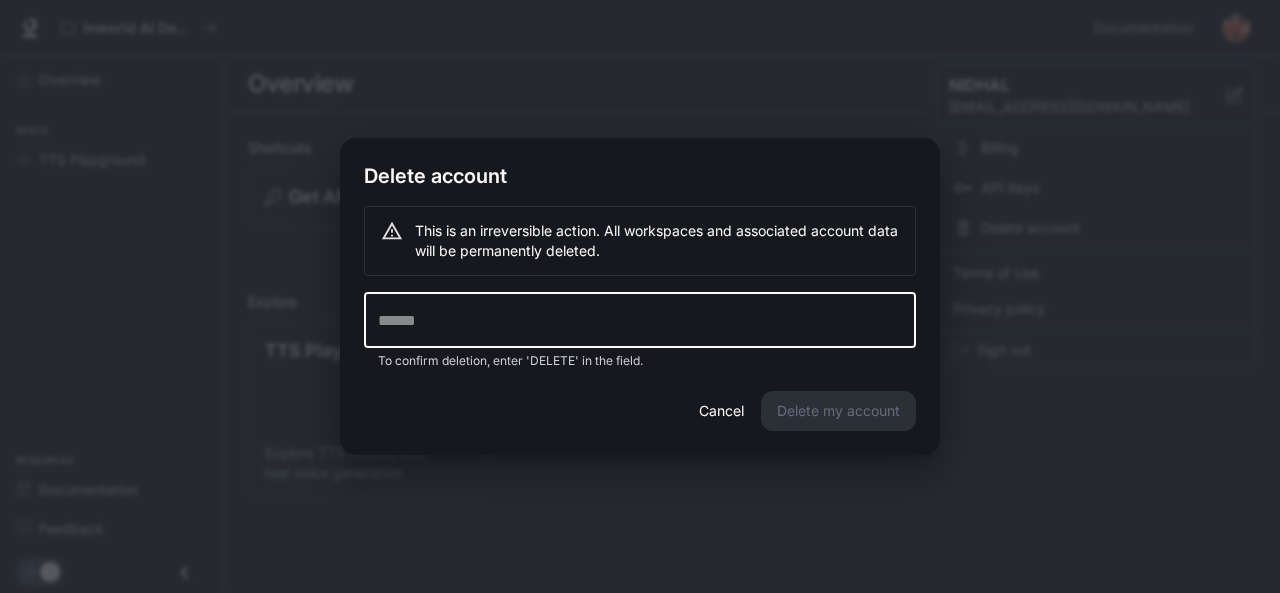 click at bounding box center [640, 320] 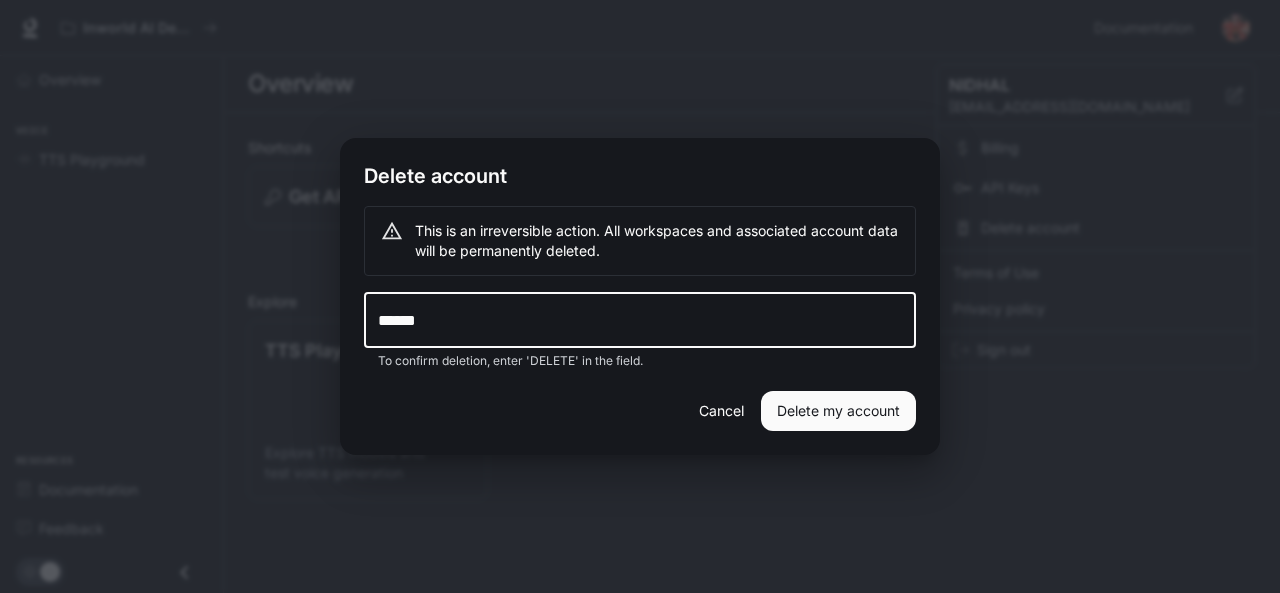 type on "******" 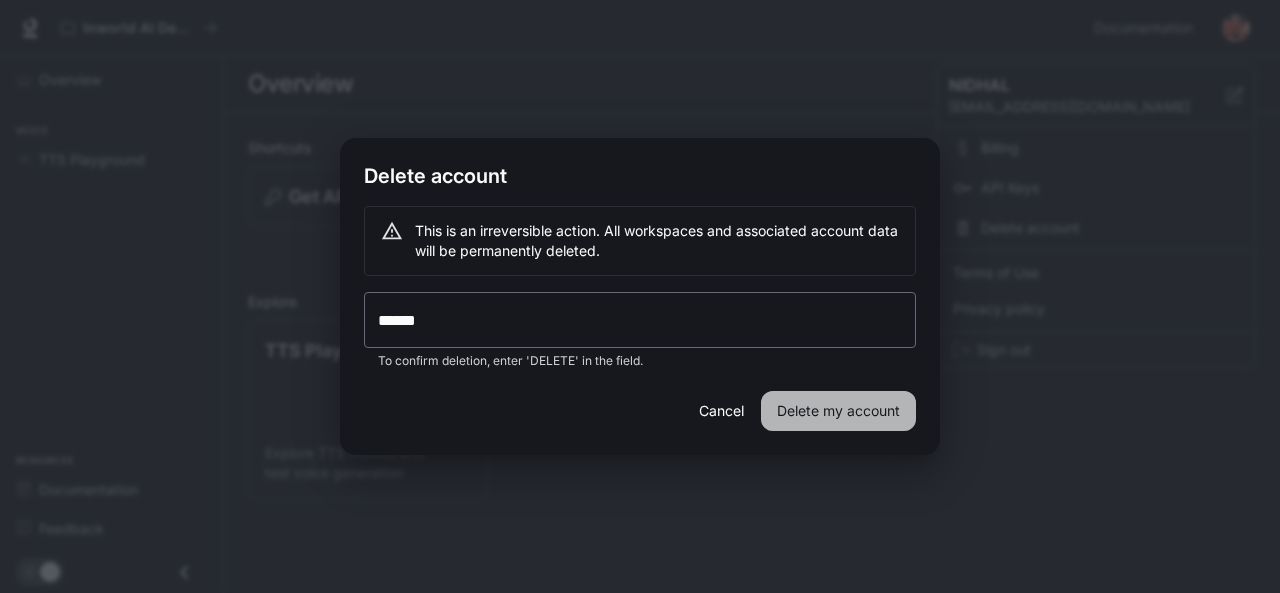 click on "Delete my account" at bounding box center [838, 411] 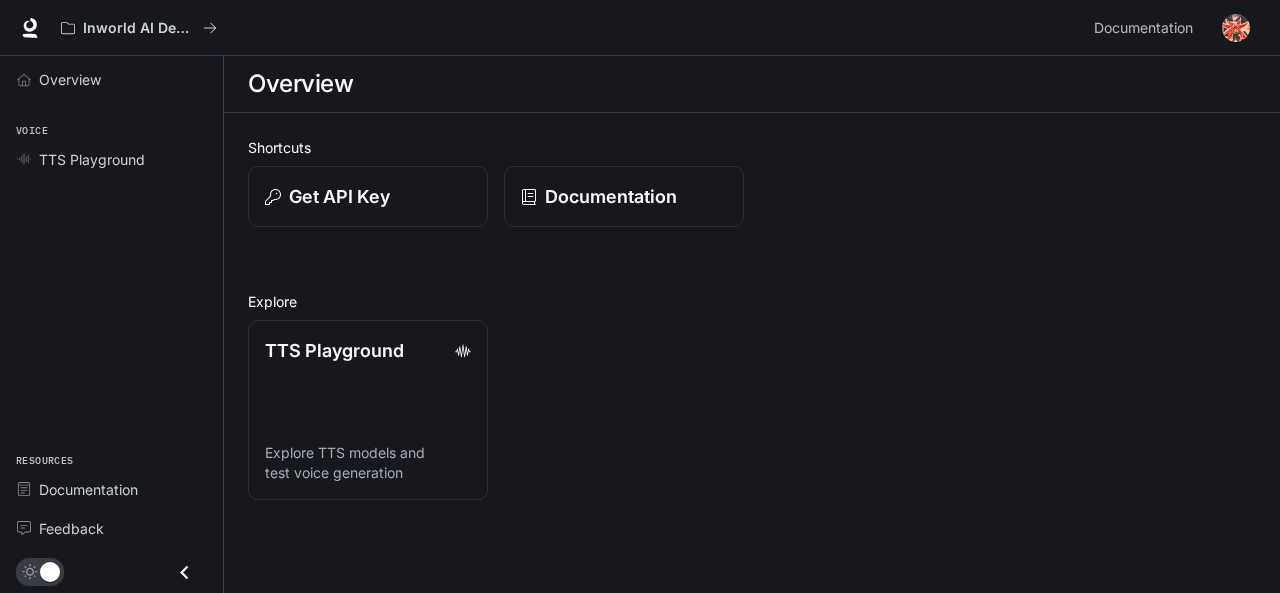scroll, scrollTop: 0, scrollLeft: 0, axis: both 